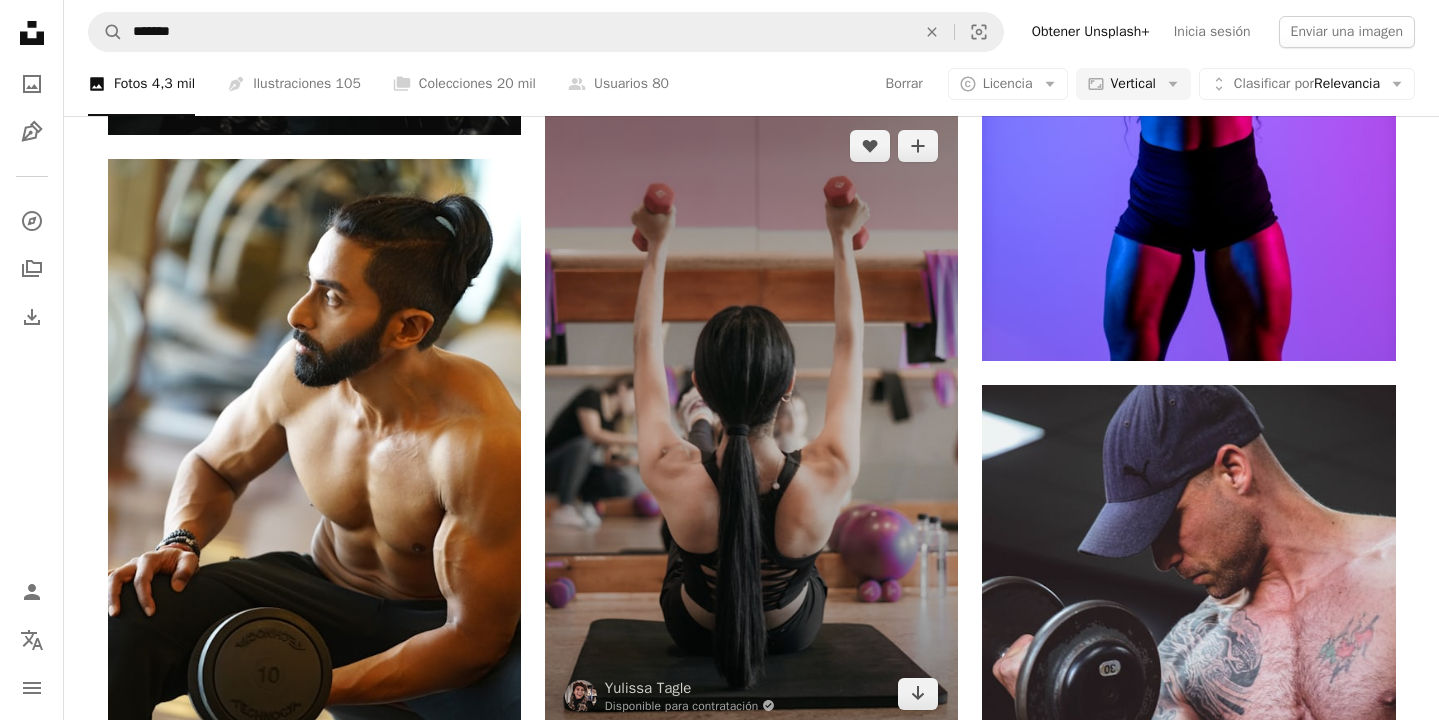 scroll, scrollTop: 17726, scrollLeft: 0, axis: vertical 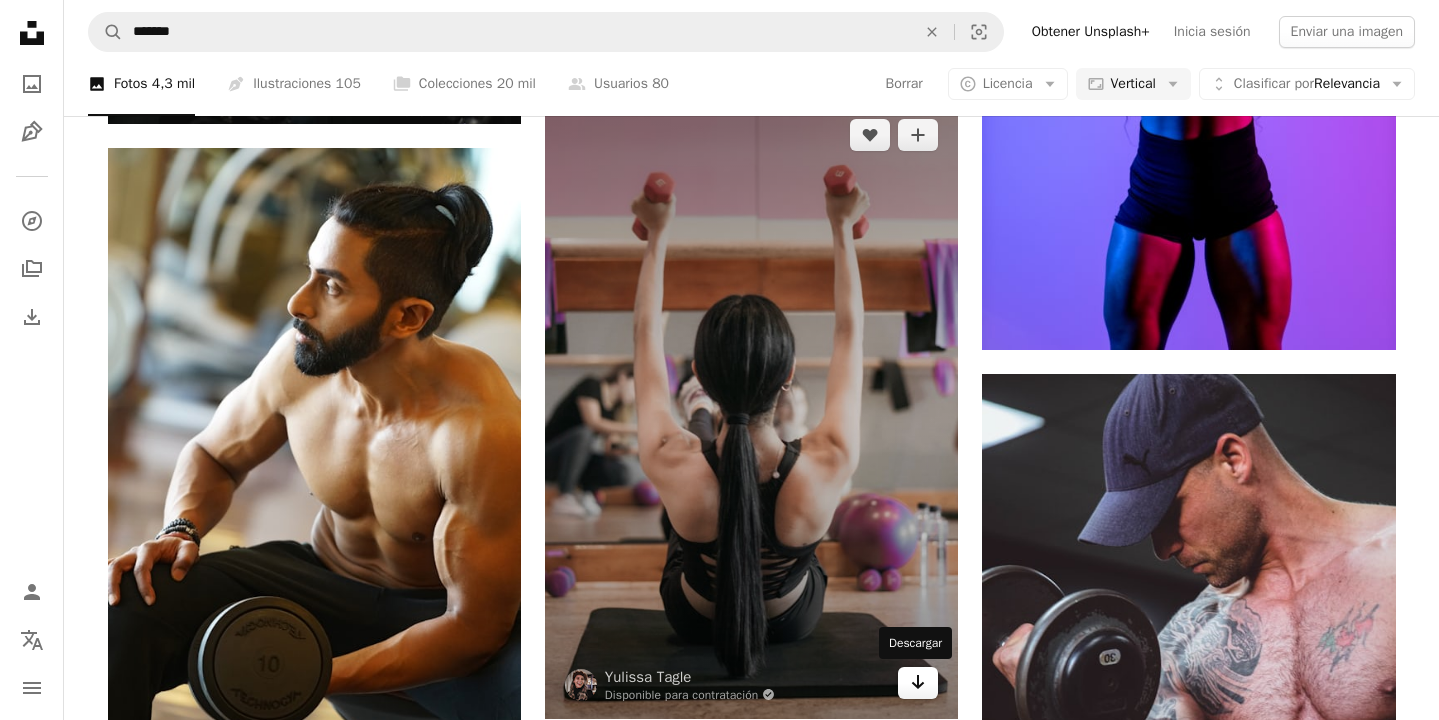 click on "Arrow pointing down" 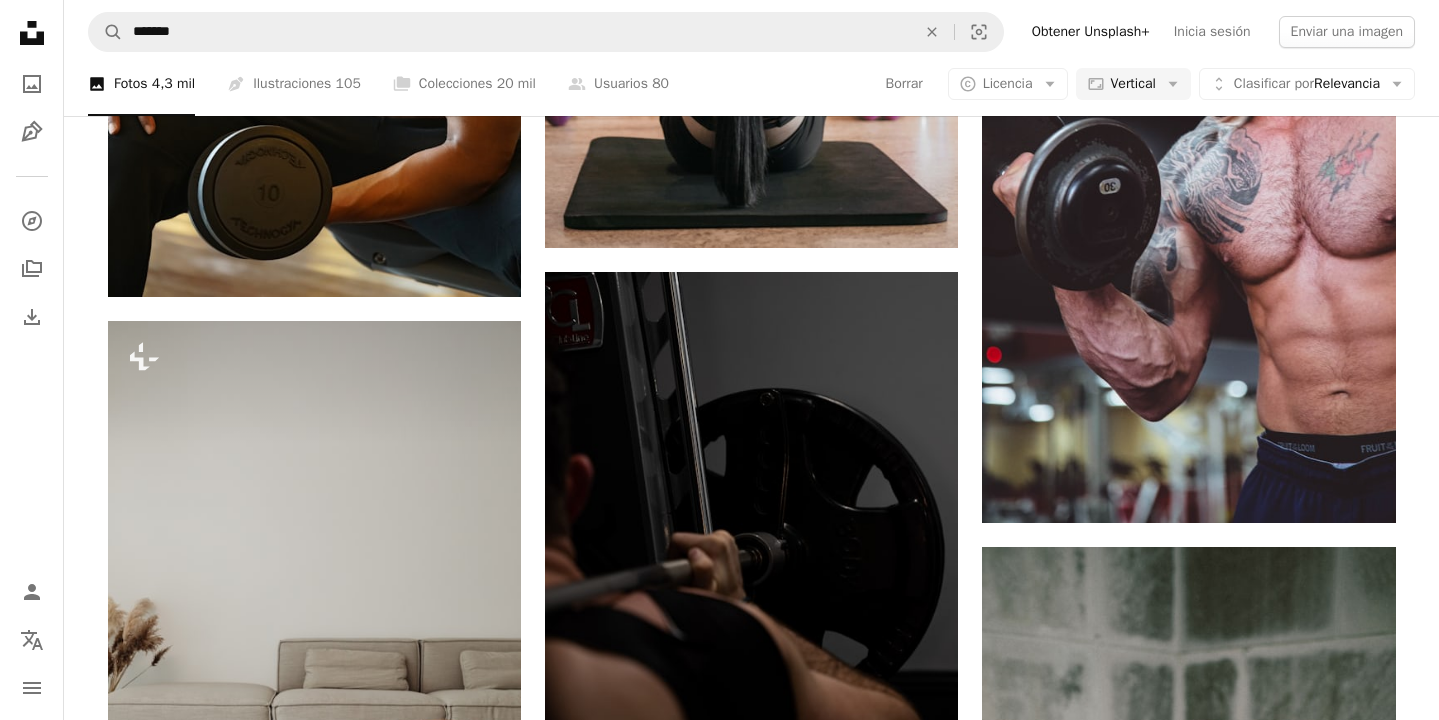 scroll, scrollTop: 18071, scrollLeft: 0, axis: vertical 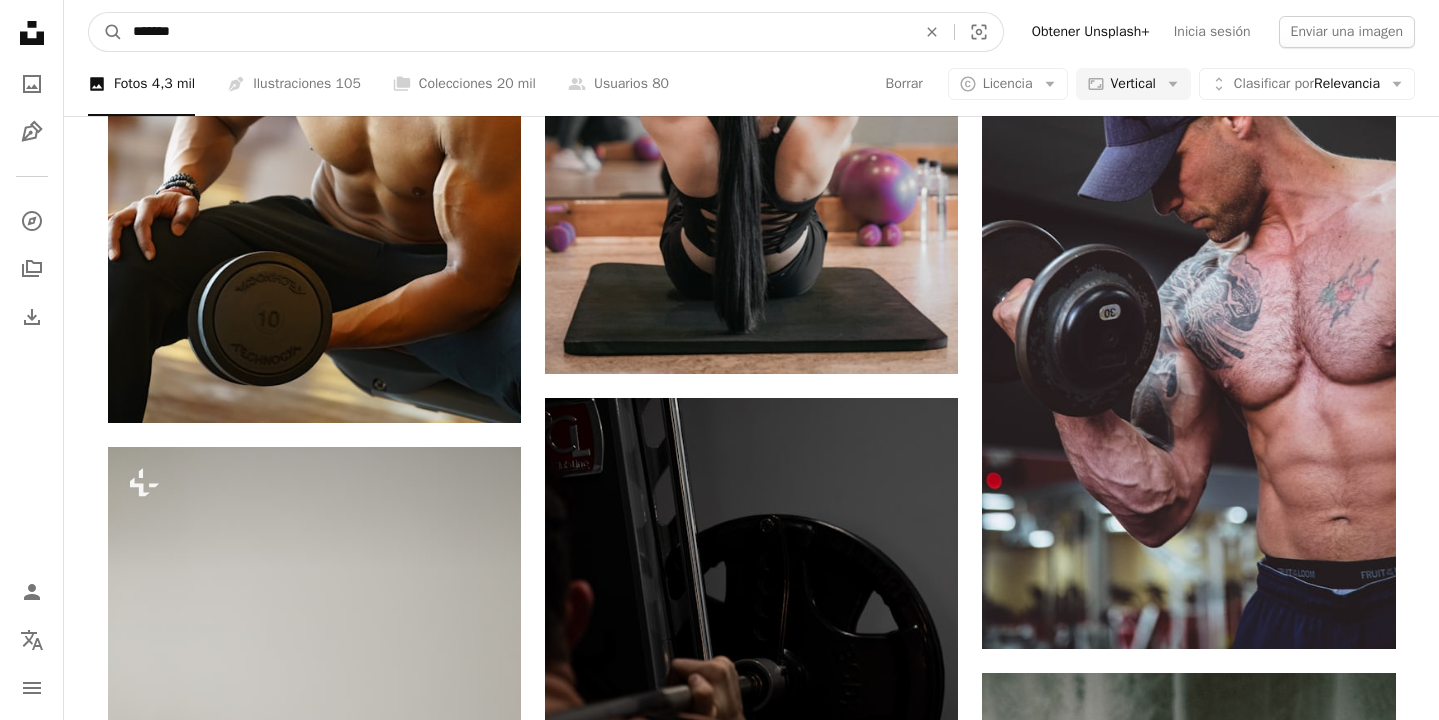 click on "*******" at bounding box center [516, 32] 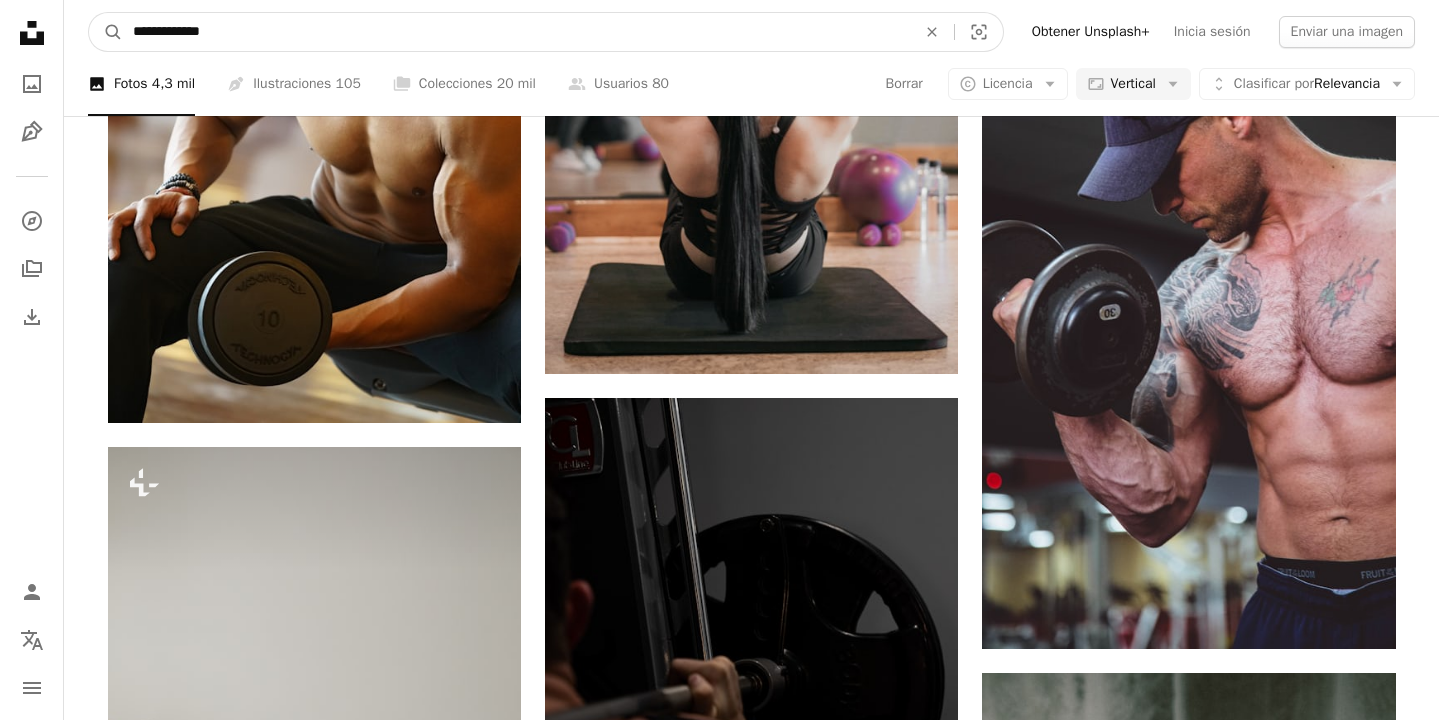 type on "**********" 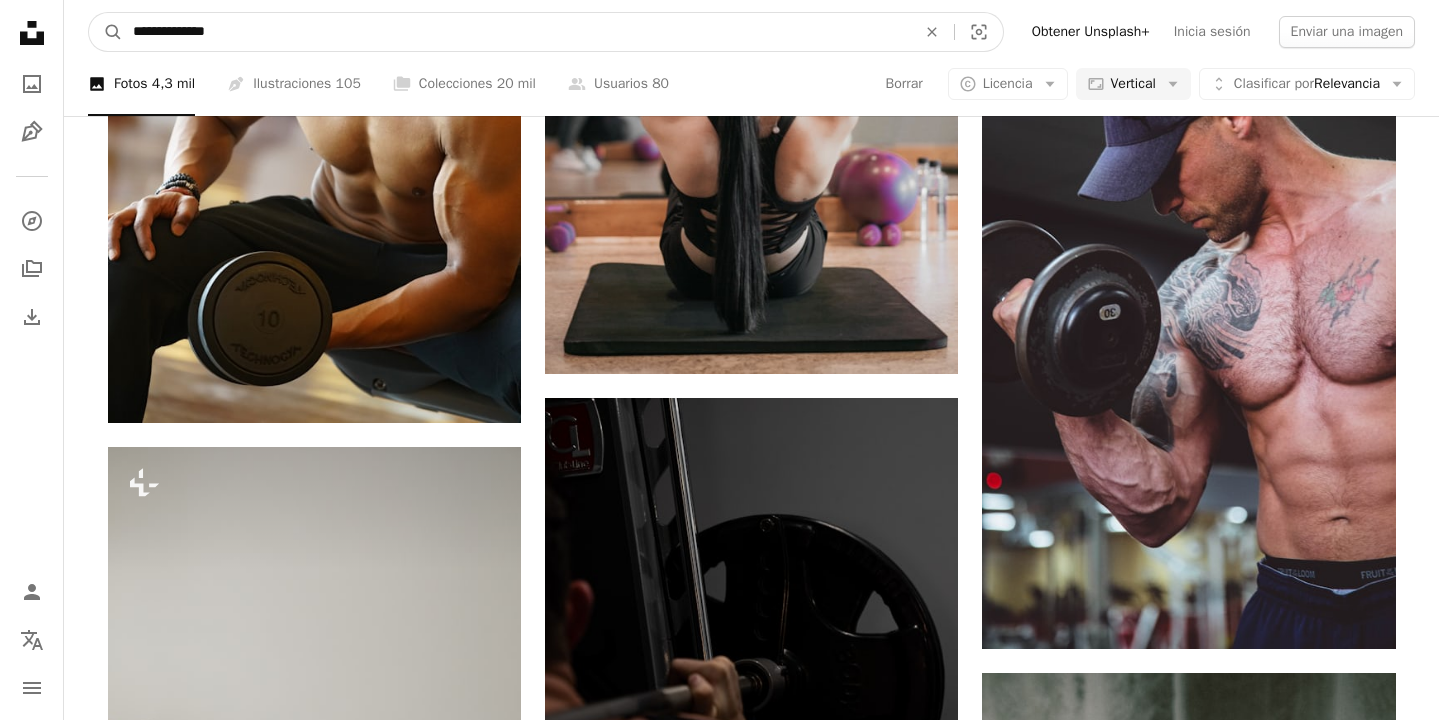 click on "A magnifying glass" at bounding box center (106, 32) 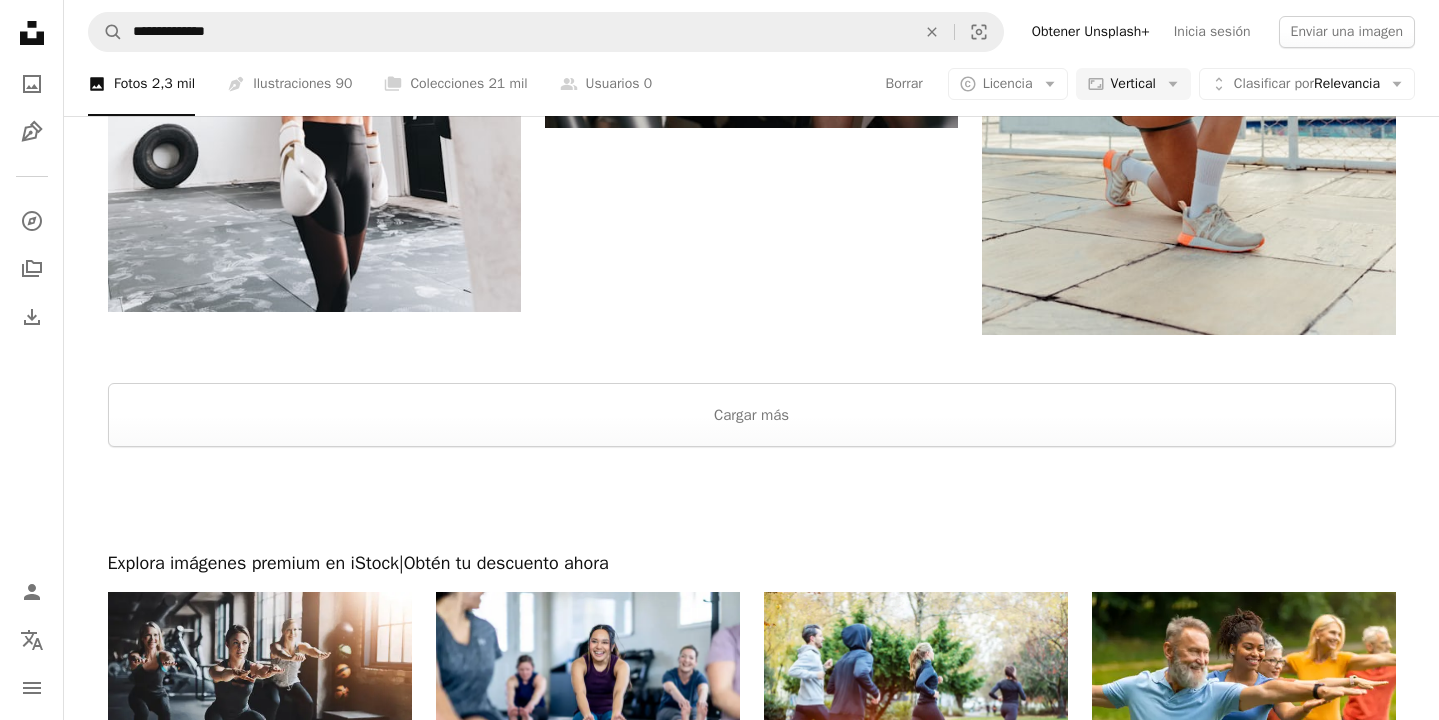 scroll, scrollTop: 4442, scrollLeft: 0, axis: vertical 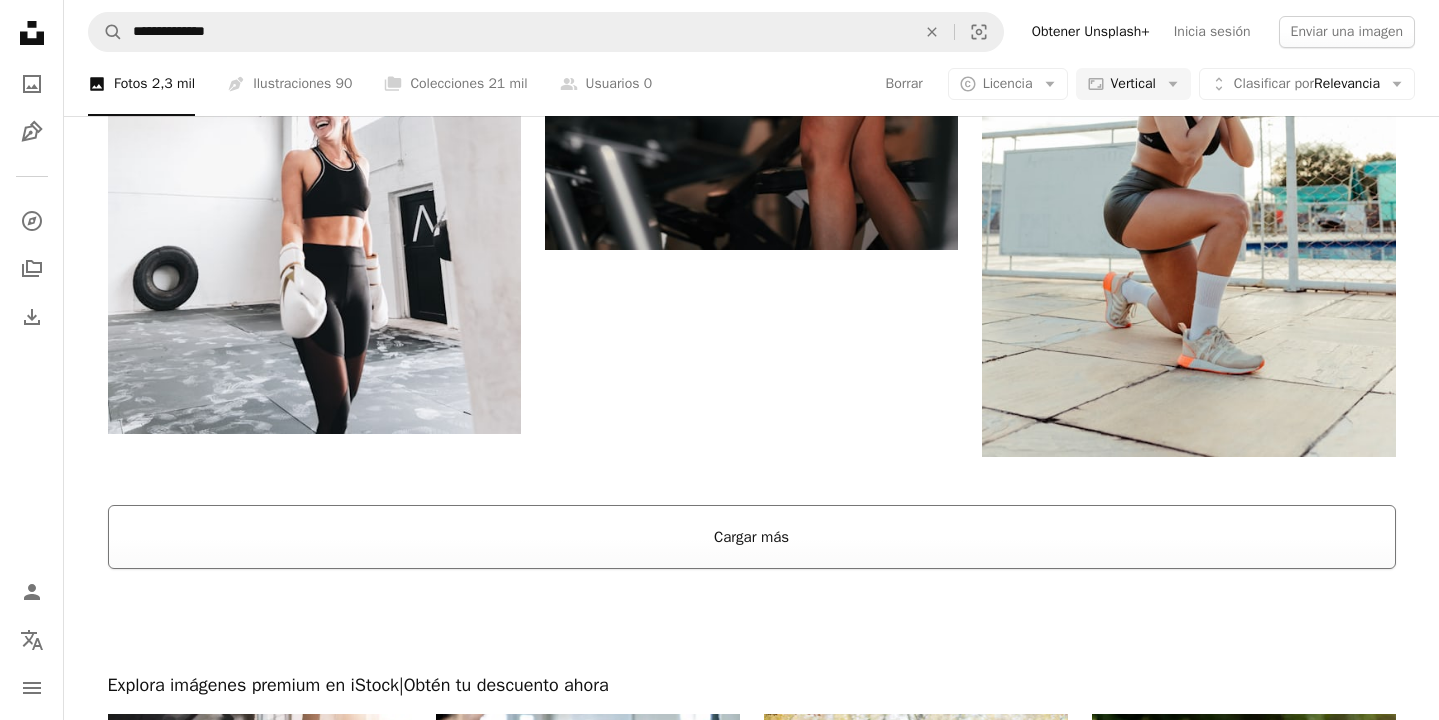 click on "Cargar más" at bounding box center [752, 537] 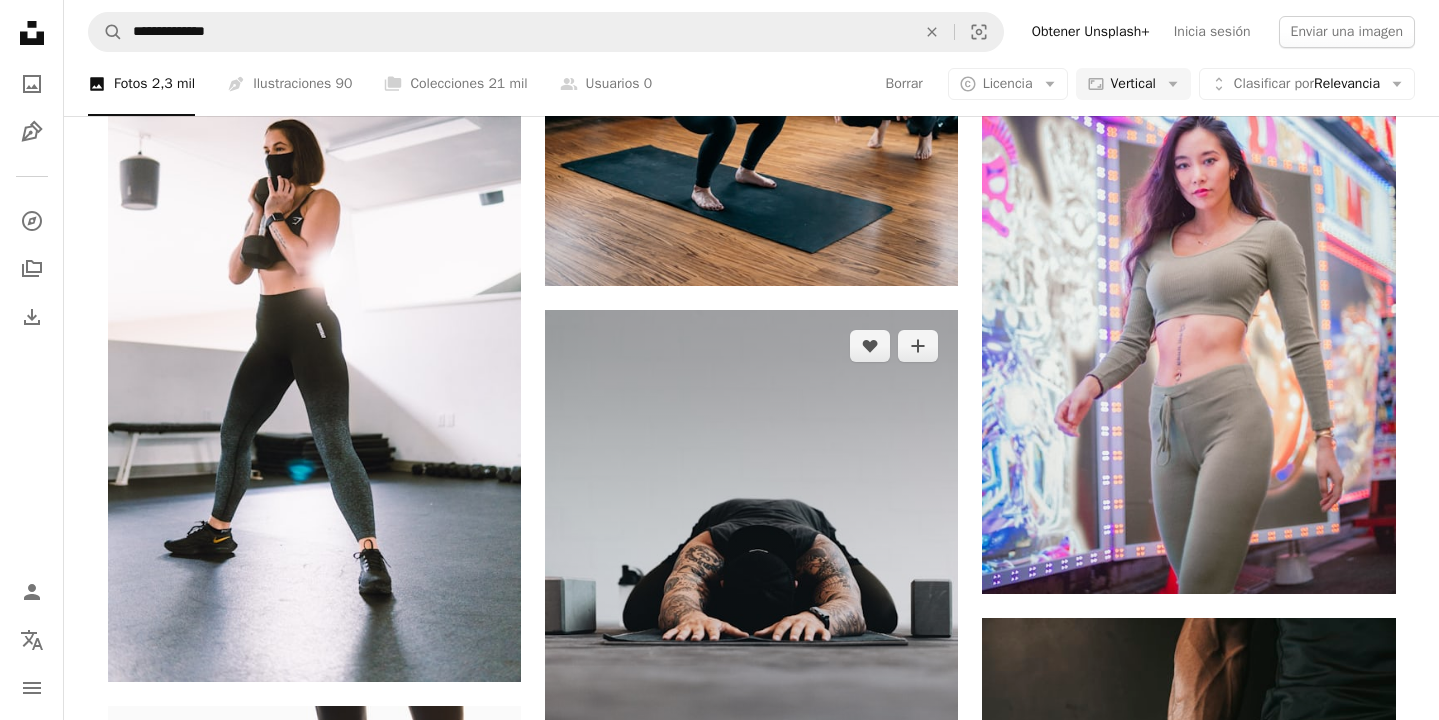 scroll, scrollTop: 5236, scrollLeft: 0, axis: vertical 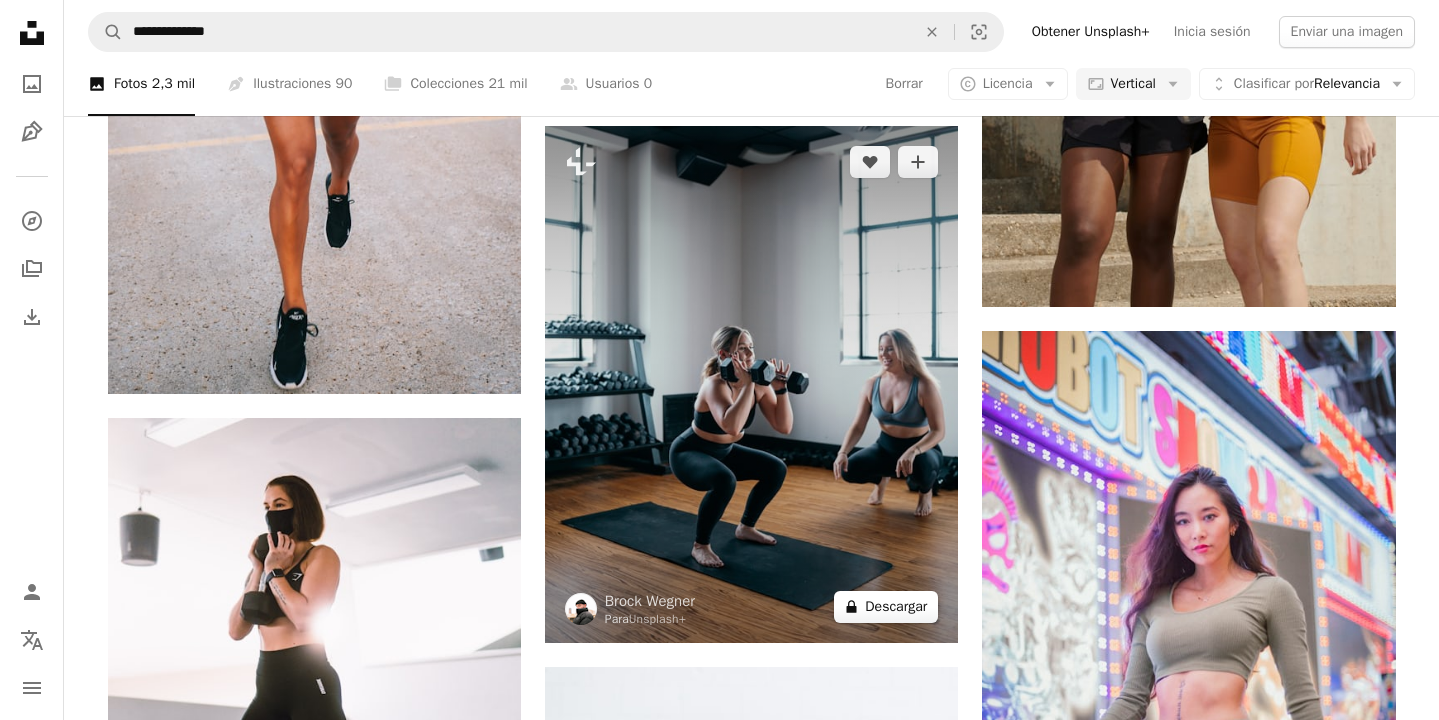 click on "A lock   Descargar" at bounding box center [886, 607] 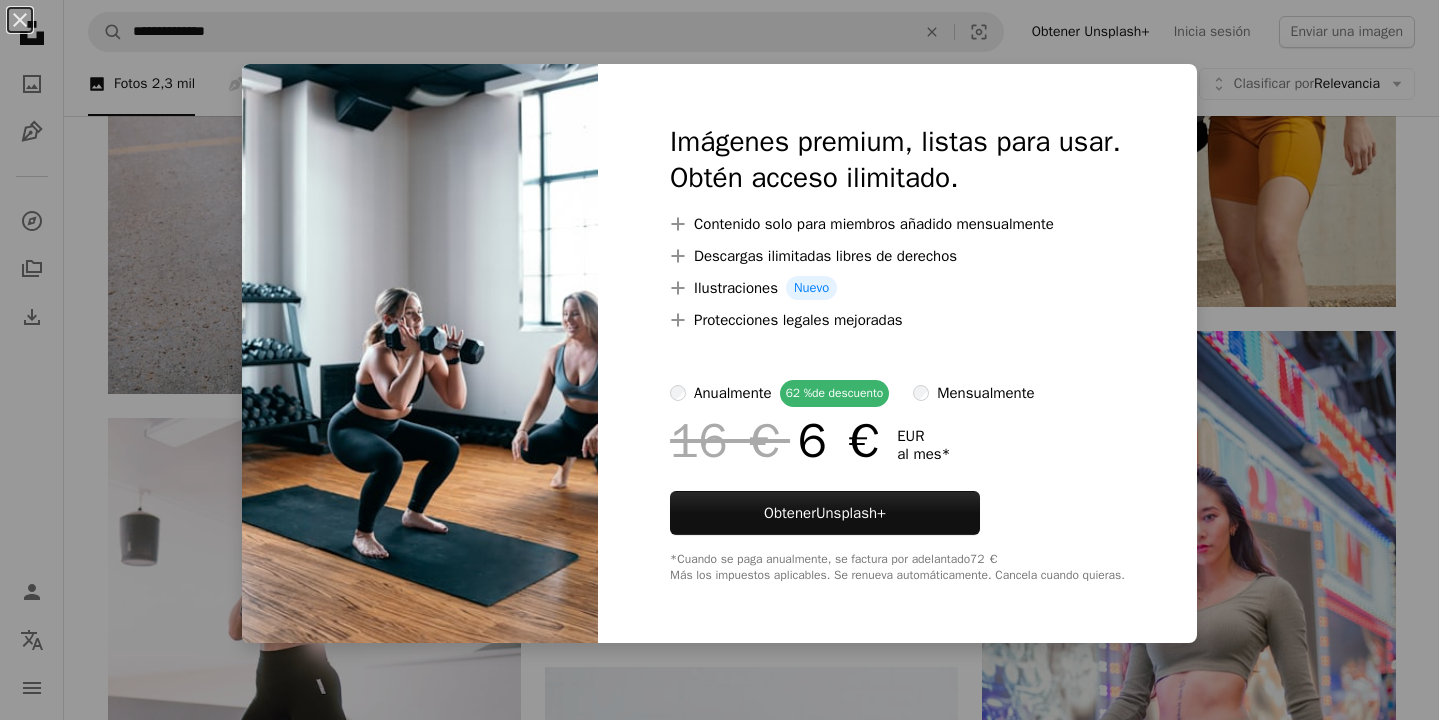 click on "An X shape Imágenes premium, listas para usar. Obtén acceso ilimitado. A plus sign Contenido solo para miembros añadido mensualmente A plus sign Descargas ilimitadas libres de derechos A plus sign Ilustraciones  Nuevo A plus sign Protecciones legales mejoradas anualmente 62 %  de descuento mensualmente 16 €   6 € EUR al mes * Obtener  Unsplash+ *Cuando se paga anualmente, se factura por adelantado  72 € Más los impuestos aplicables. Se renueva automáticamente. Cancela cuando quieras." at bounding box center (719, 360) 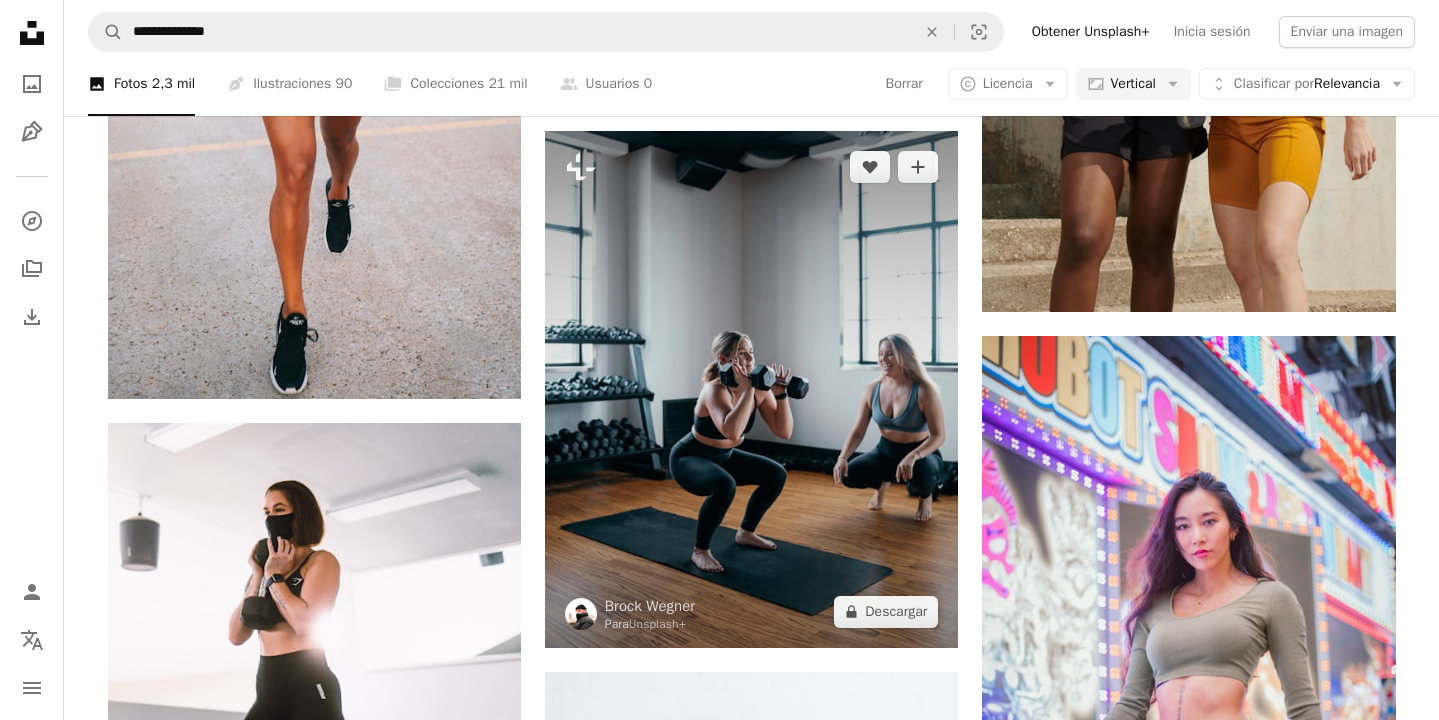 scroll, scrollTop: 5250, scrollLeft: 0, axis: vertical 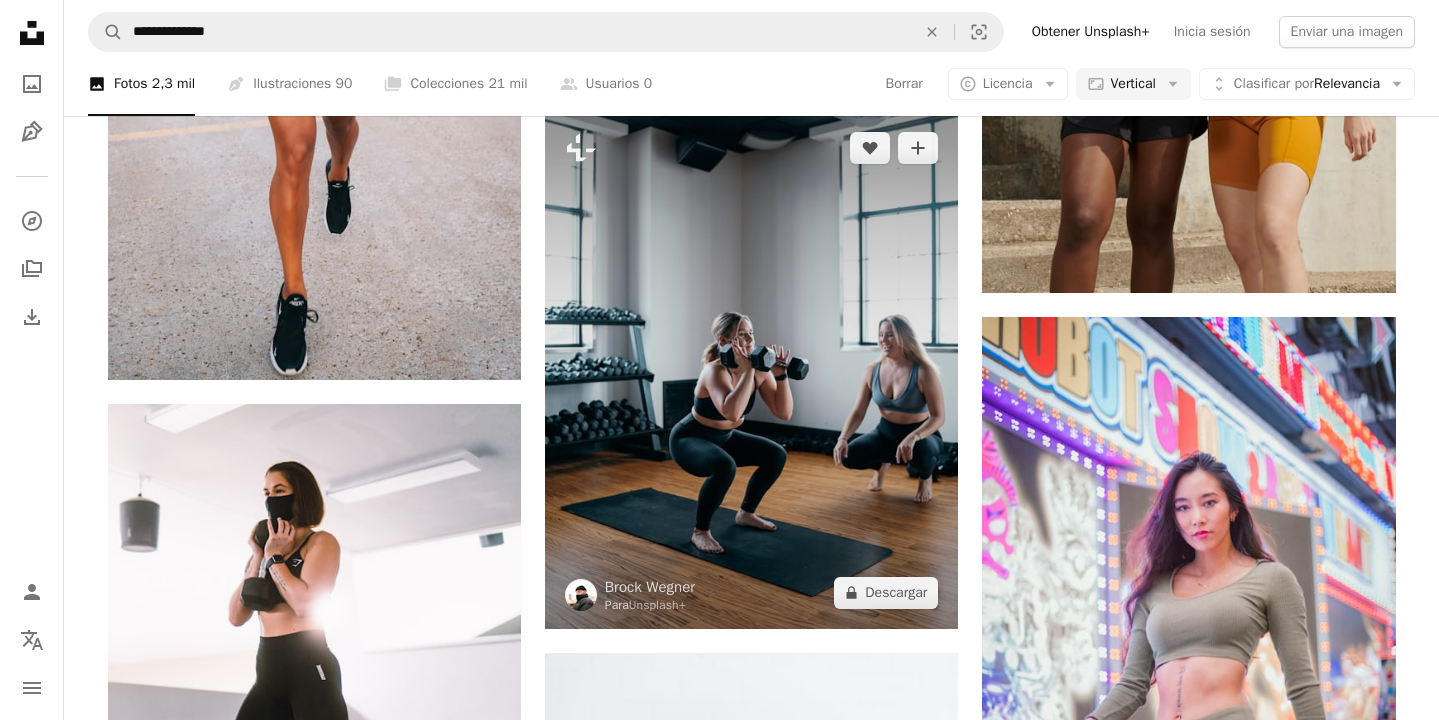 click at bounding box center (751, 370) 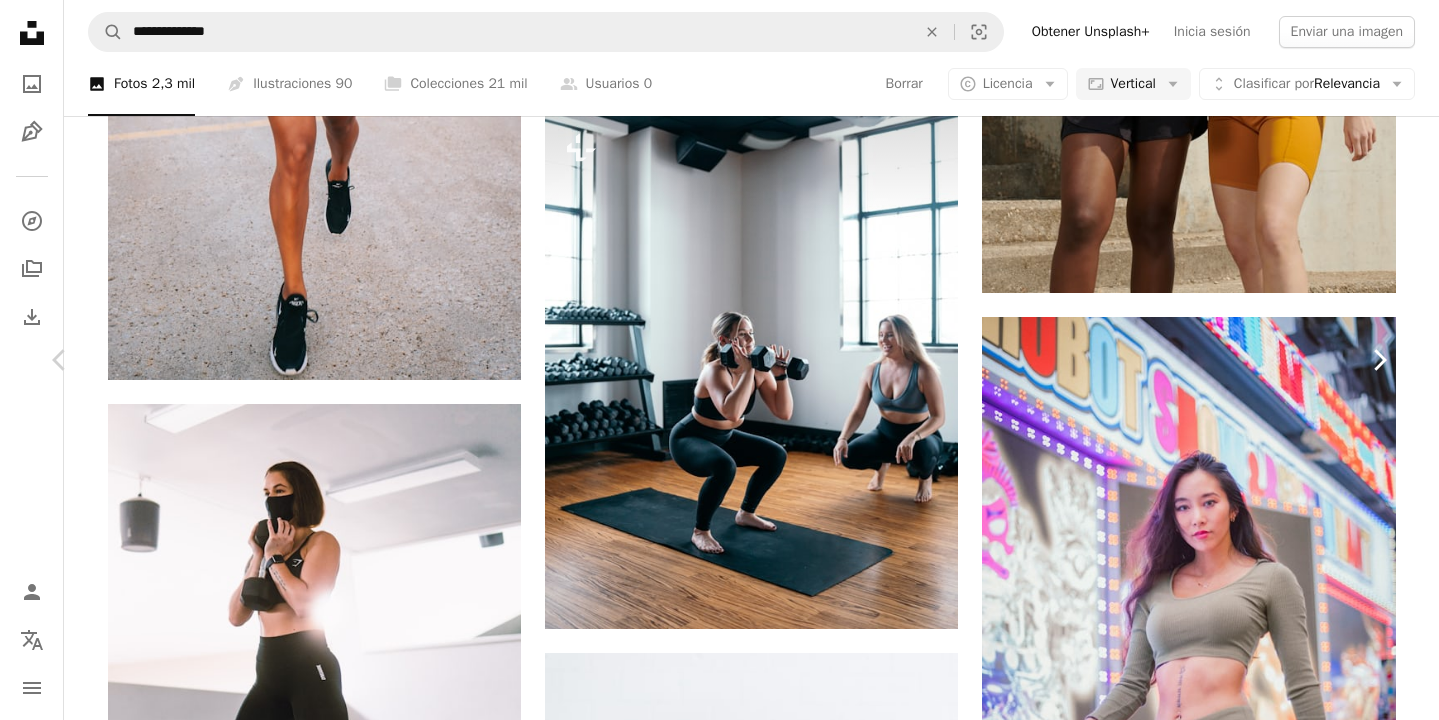 click on "An X shape Chevron left Chevron right [NAME] Para Unsplash+ A heart A plus sign Editar imagen Plus sign for Unsplash+ A lock Descargar Zoom in Presentado en Fotos A forward-right arrow Compartir More Actions Calendar outlined Publicado el 23 de enero de 2023 Safety Con la Licencia Unsplash+ motivacional yoga motivación aptitud ejercicio Pesos El gimnasio Gimnasio para mujeres motivar motivado Entrenamiento con pesas profesora de yoga levantando pesas Preparador físico Entrenamiento en el gimnasio mujer haciendo ejercicio Motivación para el fitness Sé el cambio Instructor de fitness Mantenerse en forma Imágenes gratuitas De esta serie Chevron right Plus sign for Unsplash+ Plus sign for Unsplash+ Plus sign for Unsplash+ Plus sign for Unsplash+ Plus sign for Unsplash+ Plus sign for Unsplash+ Plus sign for Unsplash+ Plus sign for Unsplash+ Plus sign for Unsplash+ Plus sign for Unsplash+ Imágenes relacionadas Plus sign for Unsplash+ A heart A plus sign [NAME] Para Unsplash+ A lock Para" at bounding box center [719, 8940] 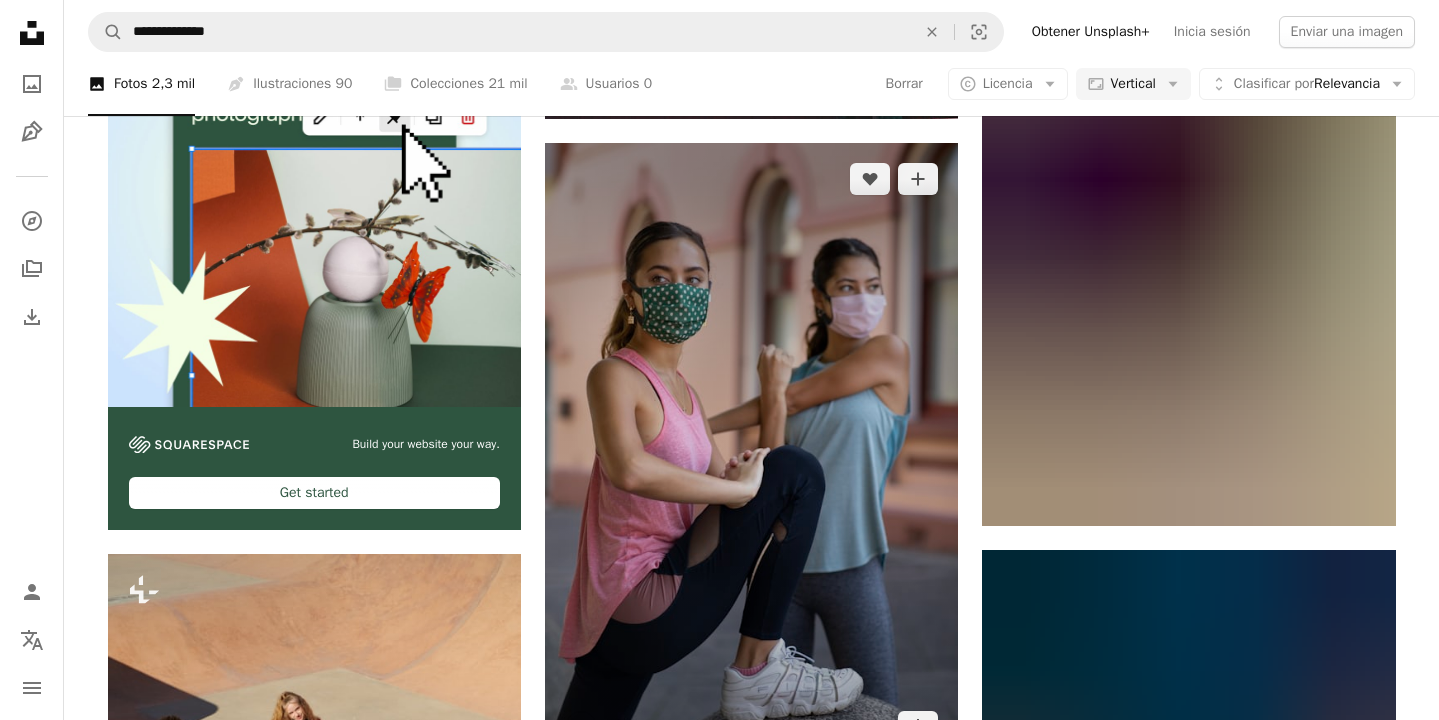 scroll, scrollTop: 7651, scrollLeft: 0, axis: vertical 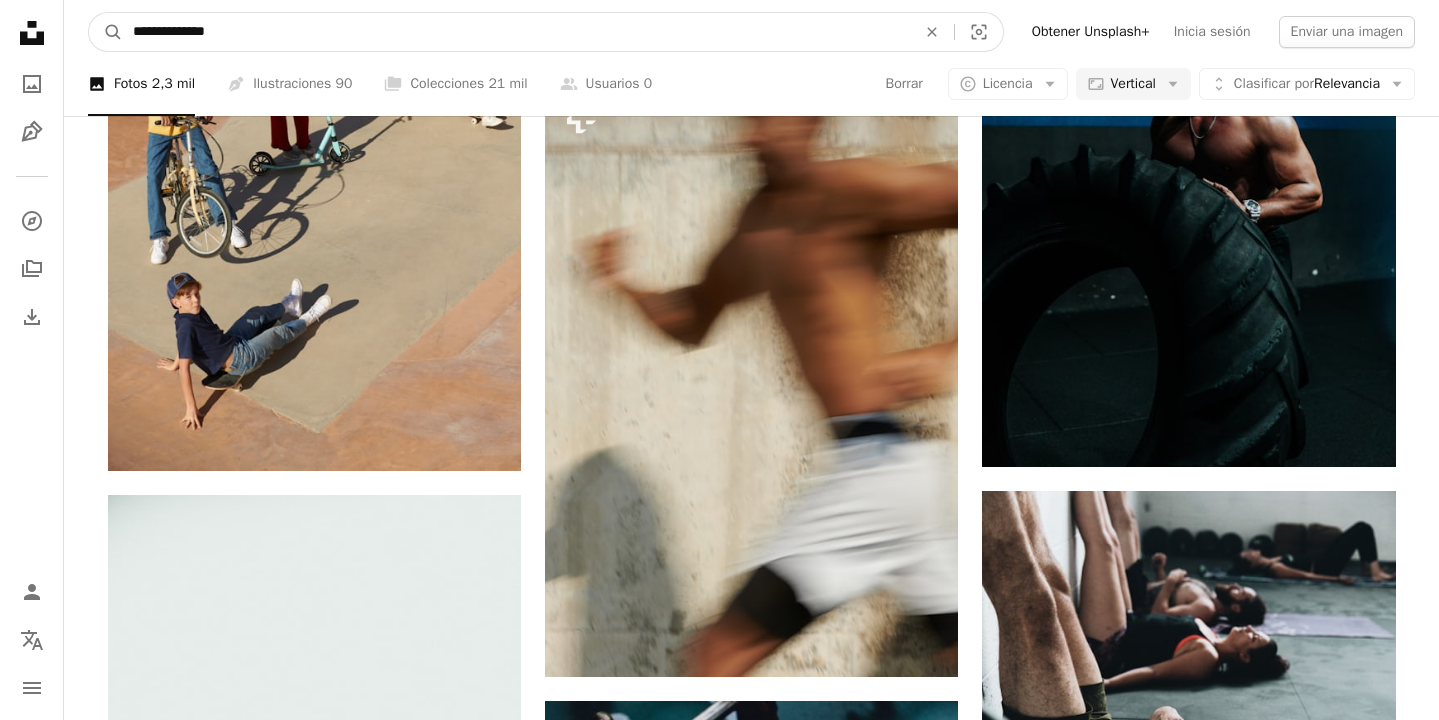 click on "**********" at bounding box center [516, 32] 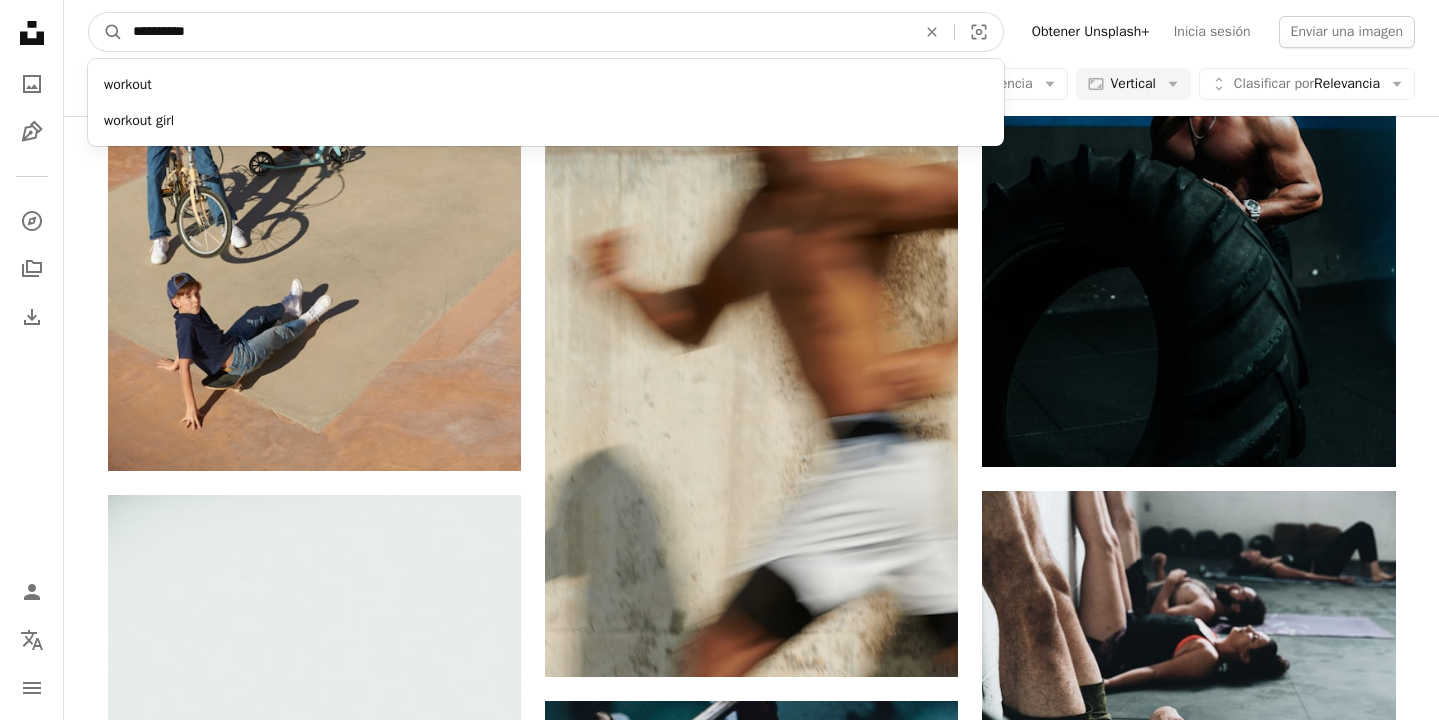 type on "**********" 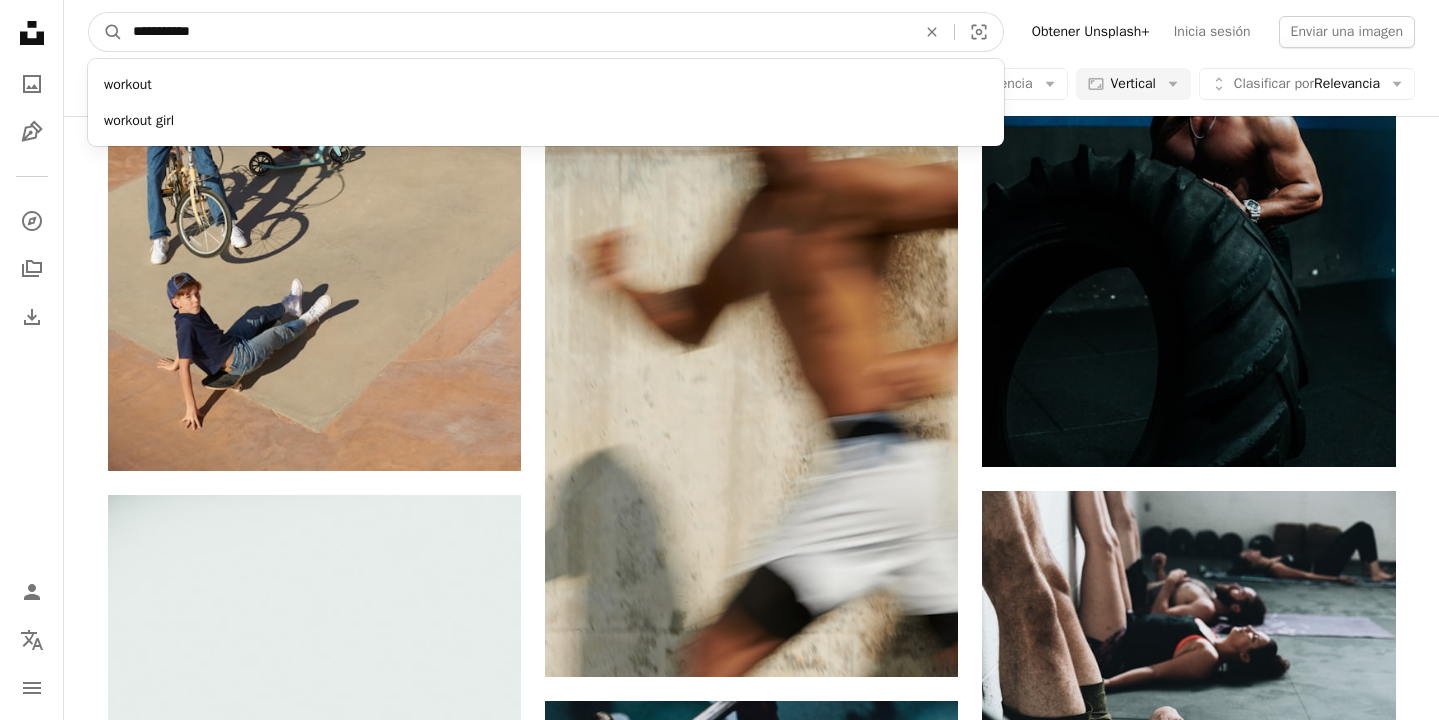 click on "A magnifying glass" at bounding box center [106, 32] 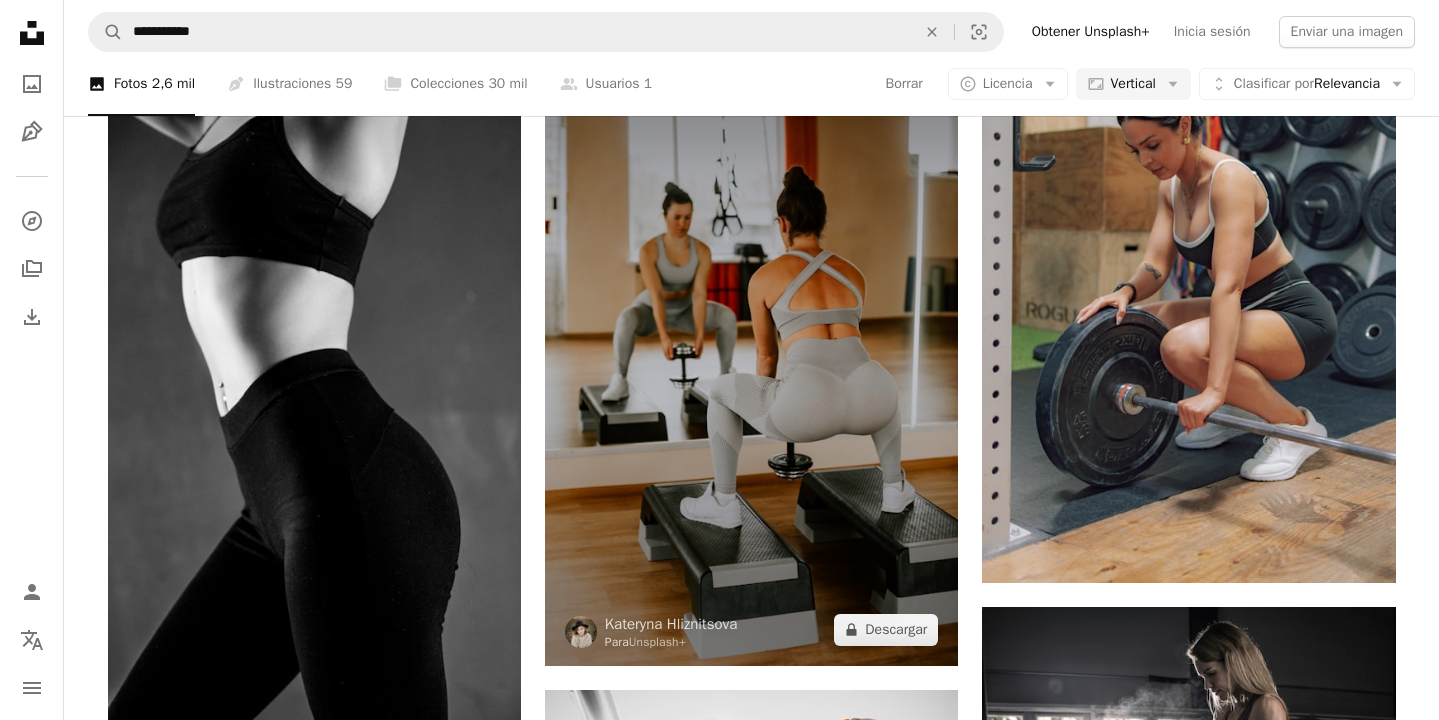 scroll, scrollTop: 1104, scrollLeft: 0, axis: vertical 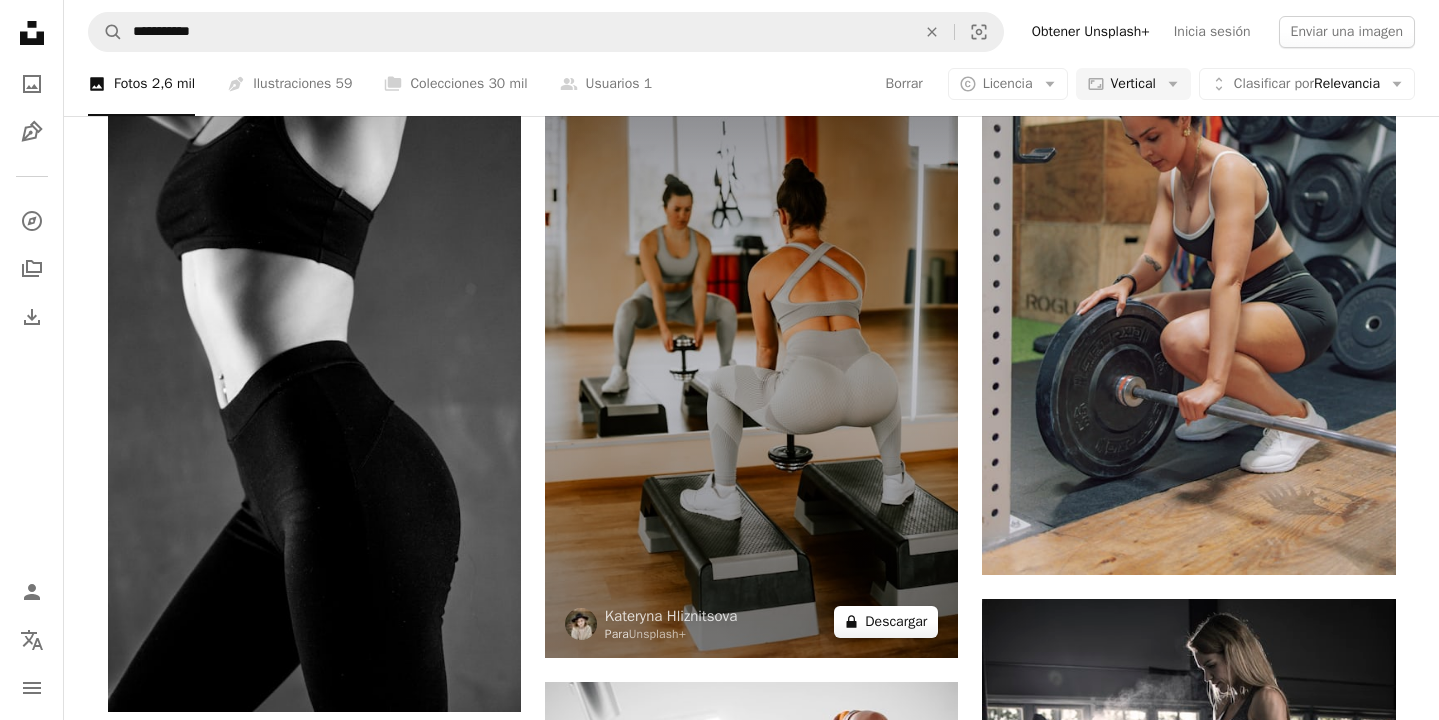 click on "A lock   Descargar" at bounding box center [886, 622] 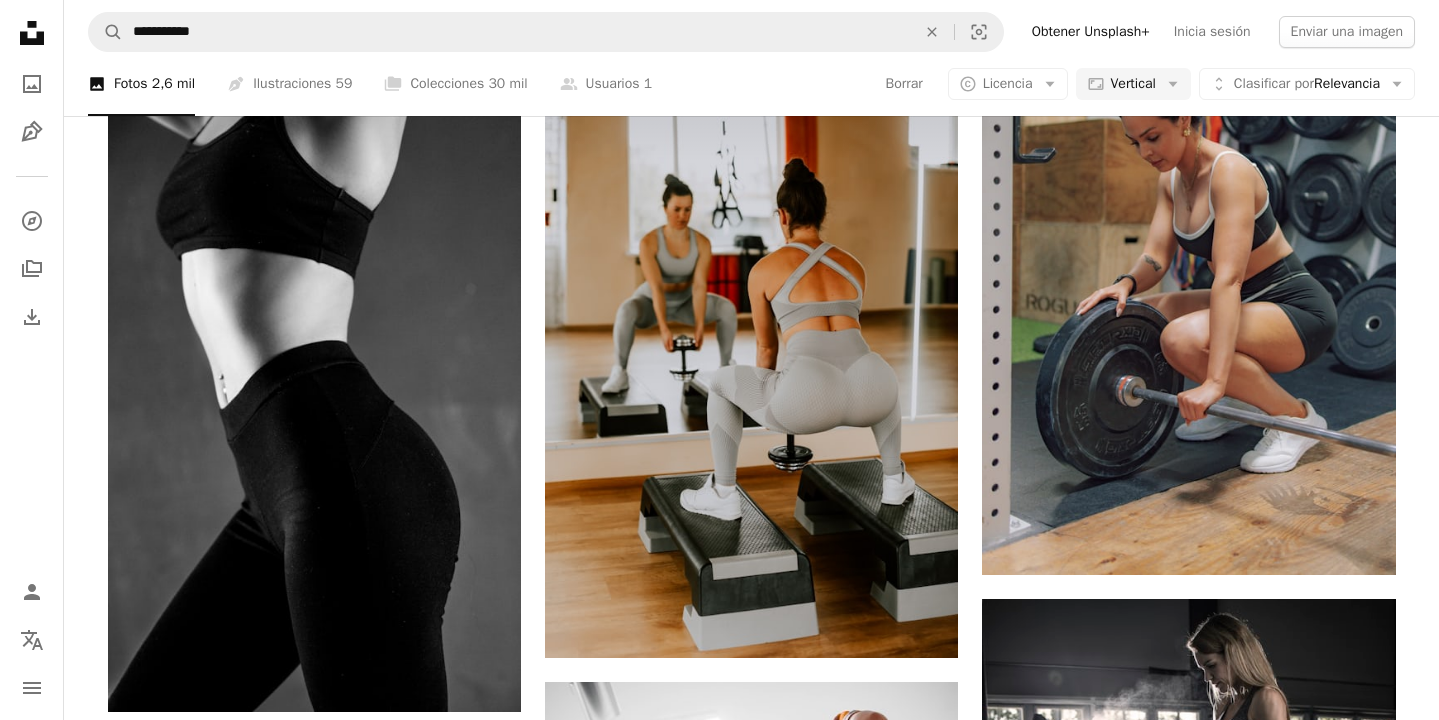 click on "An X shape Imágenes premium, listas para usar. Obtén acceso ilimitado. A plus sign Contenido solo para miembros añadido mensualmente A plus sign Descargas ilimitadas libres de derechos A plus sign Ilustraciones  Nuevo A plus sign Protecciones legales mejoradas anualmente 62 %  de descuento mensualmente 16 €   6 € EUR al mes * Obtener  Unsplash+ *Cuando se paga anualmente, se factura por adelantado  72 € Más los impuestos aplicables. Se renueva automáticamente. Cancela cuando quieras." at bounding box center (719, 5812) 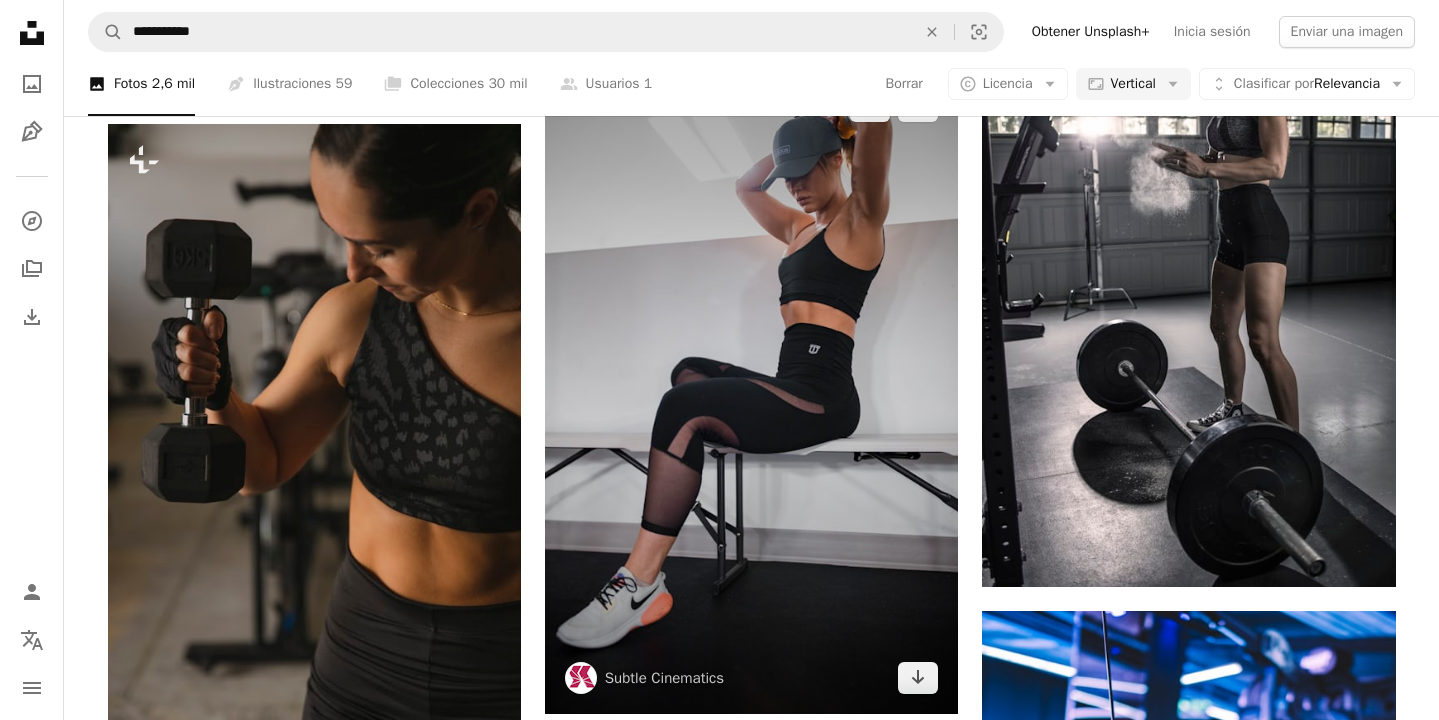 scroll, scrollTop: 1718, scrollLeft: 0, axis: vertical 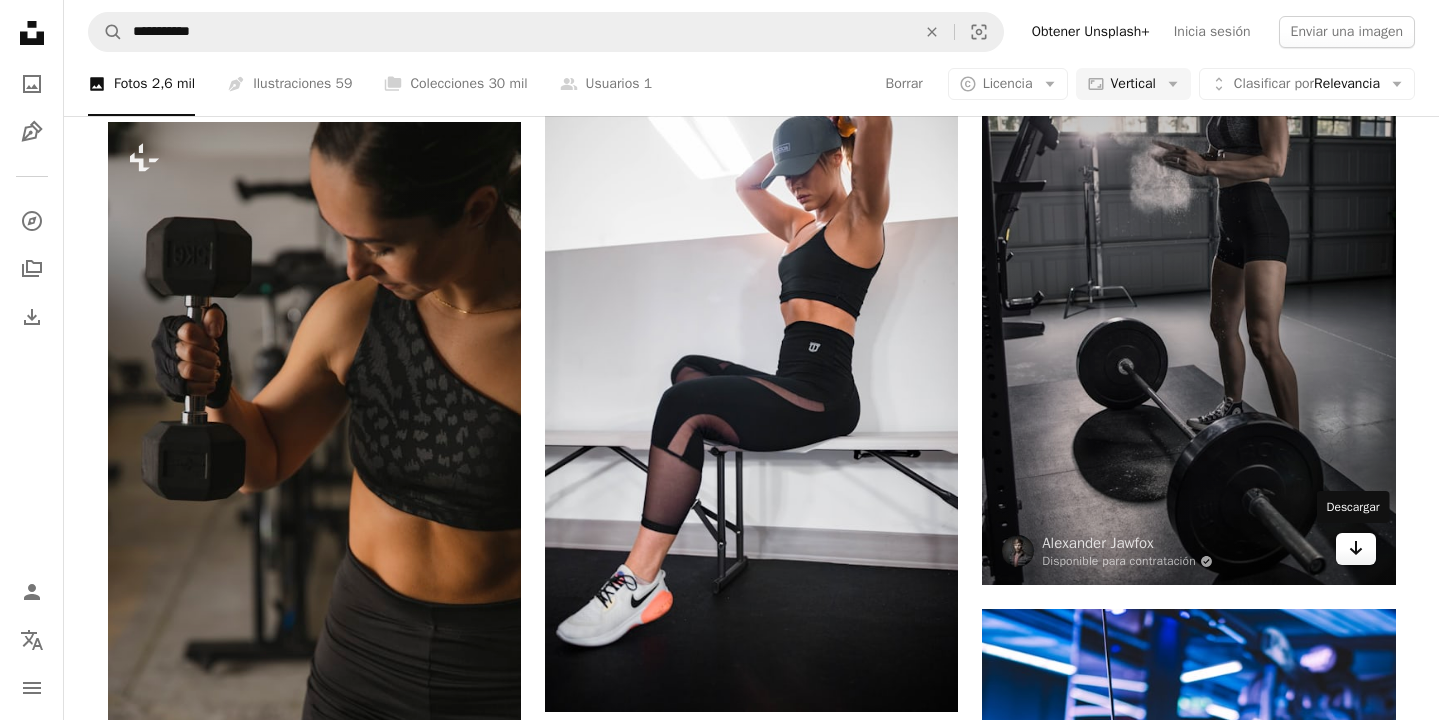 click 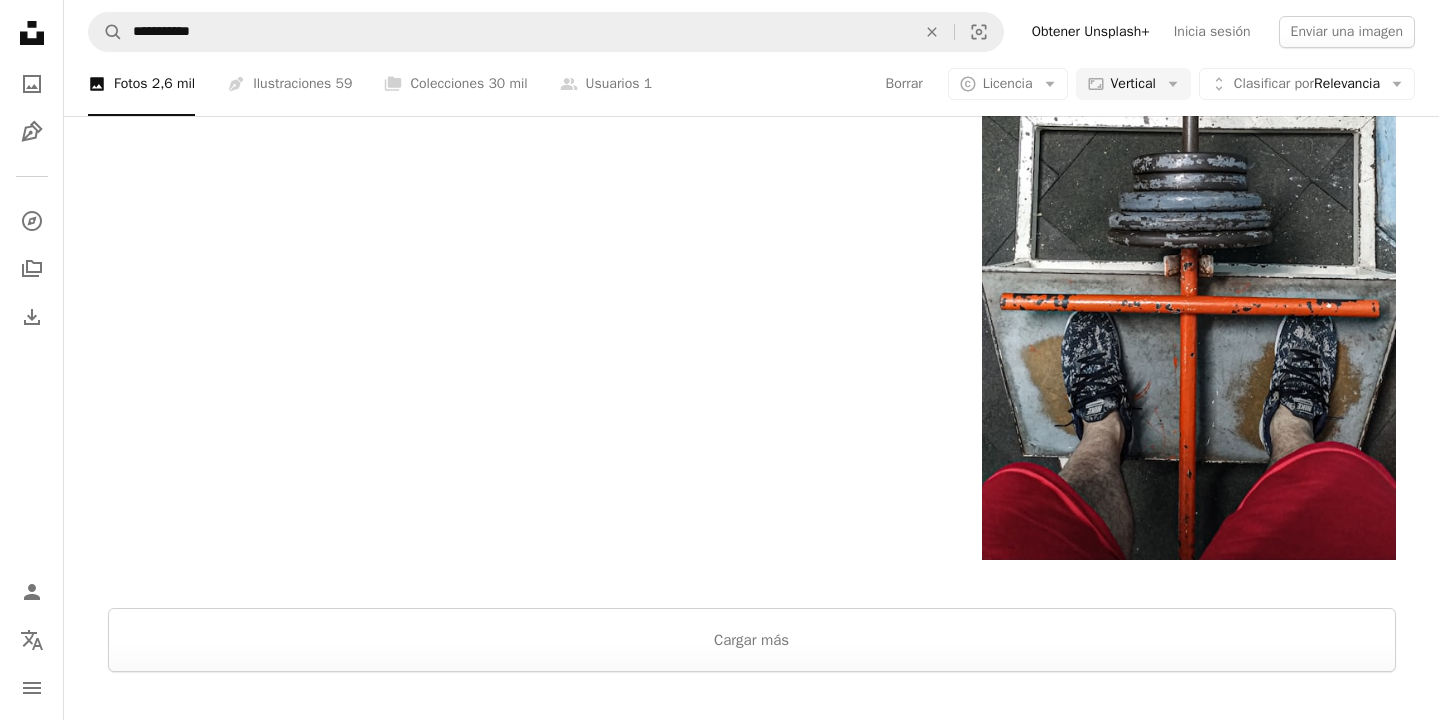 scroll, scrollTop: 5494, scrollLeft: 0, axis: vertical 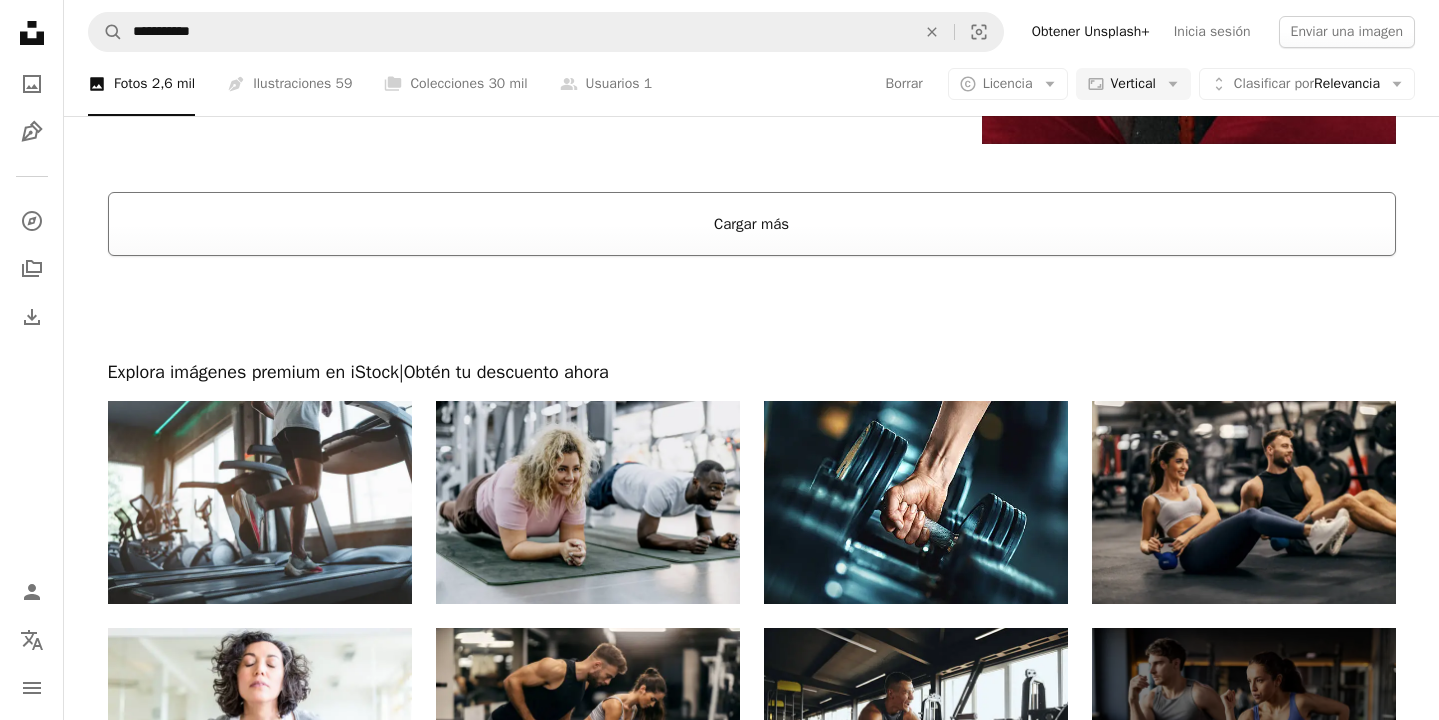 click on "Cargar más" at bounding box center (752, 224) 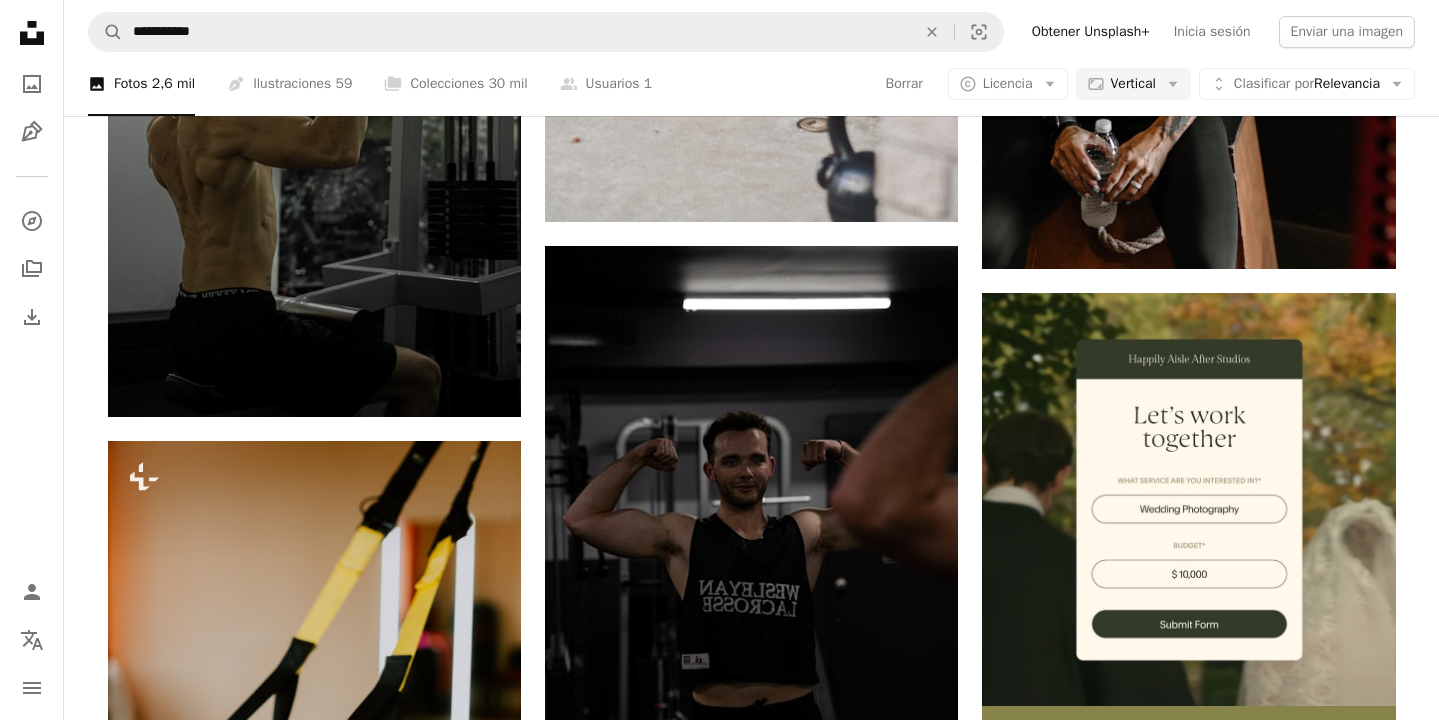 scroll, scrollTop: 11263, scrollLeft: 0, axis: vertical 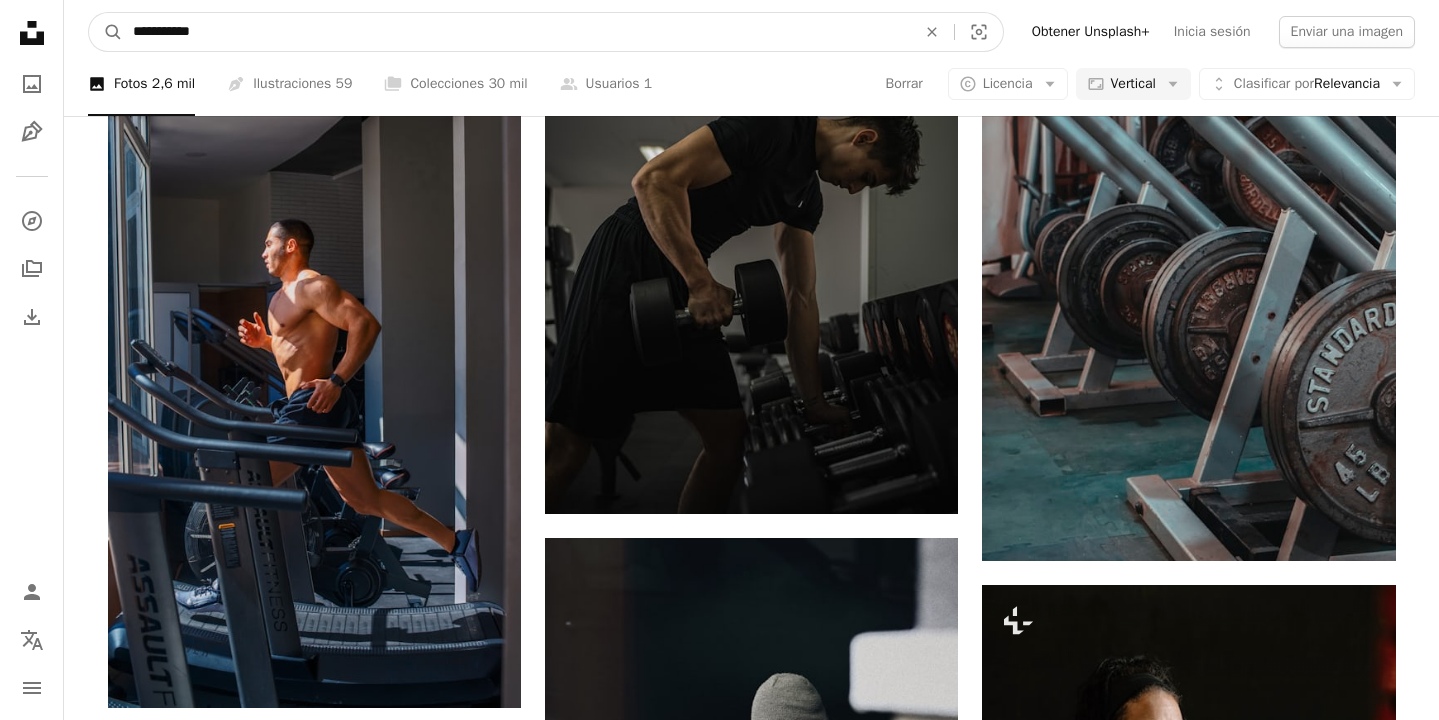 click on "**********" at bounding box center [516, 32] 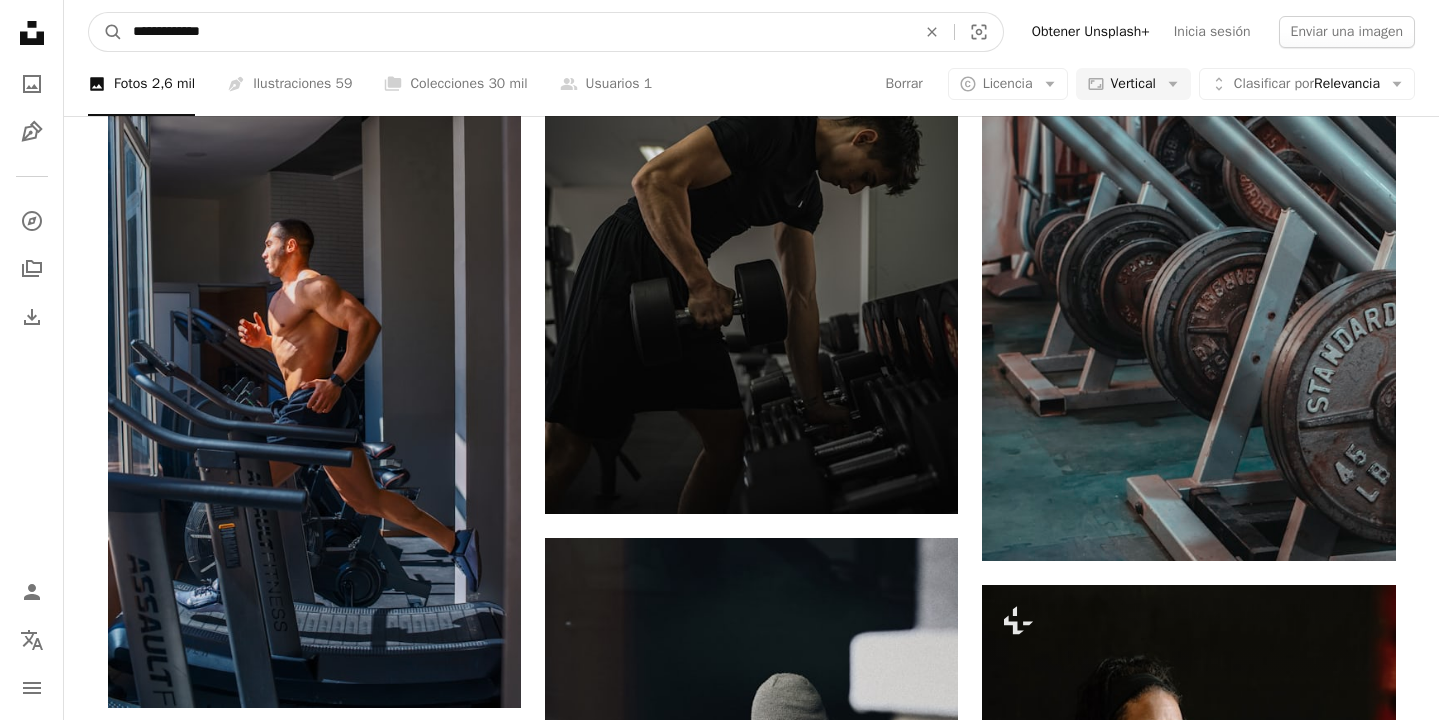 type on "**********" 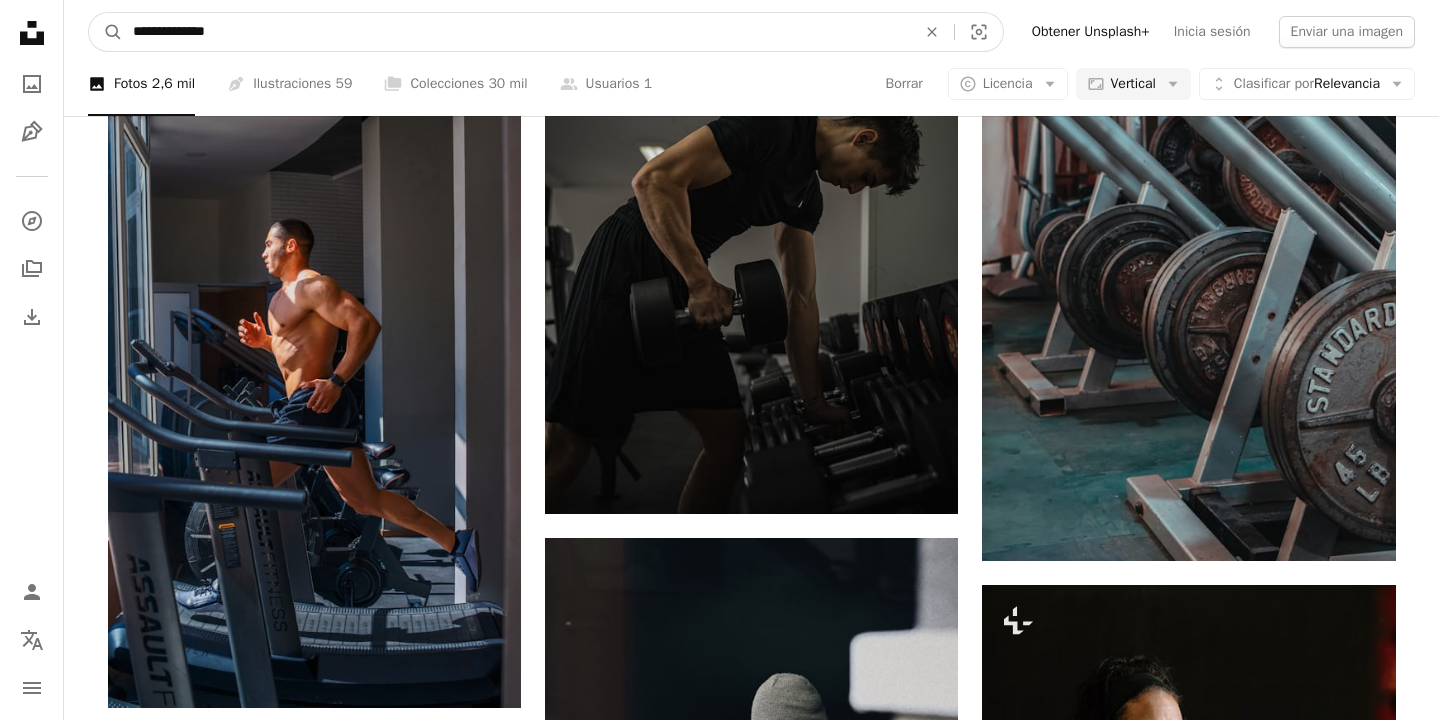 click on "A magnifying glass" at bounding box center [106, 32] 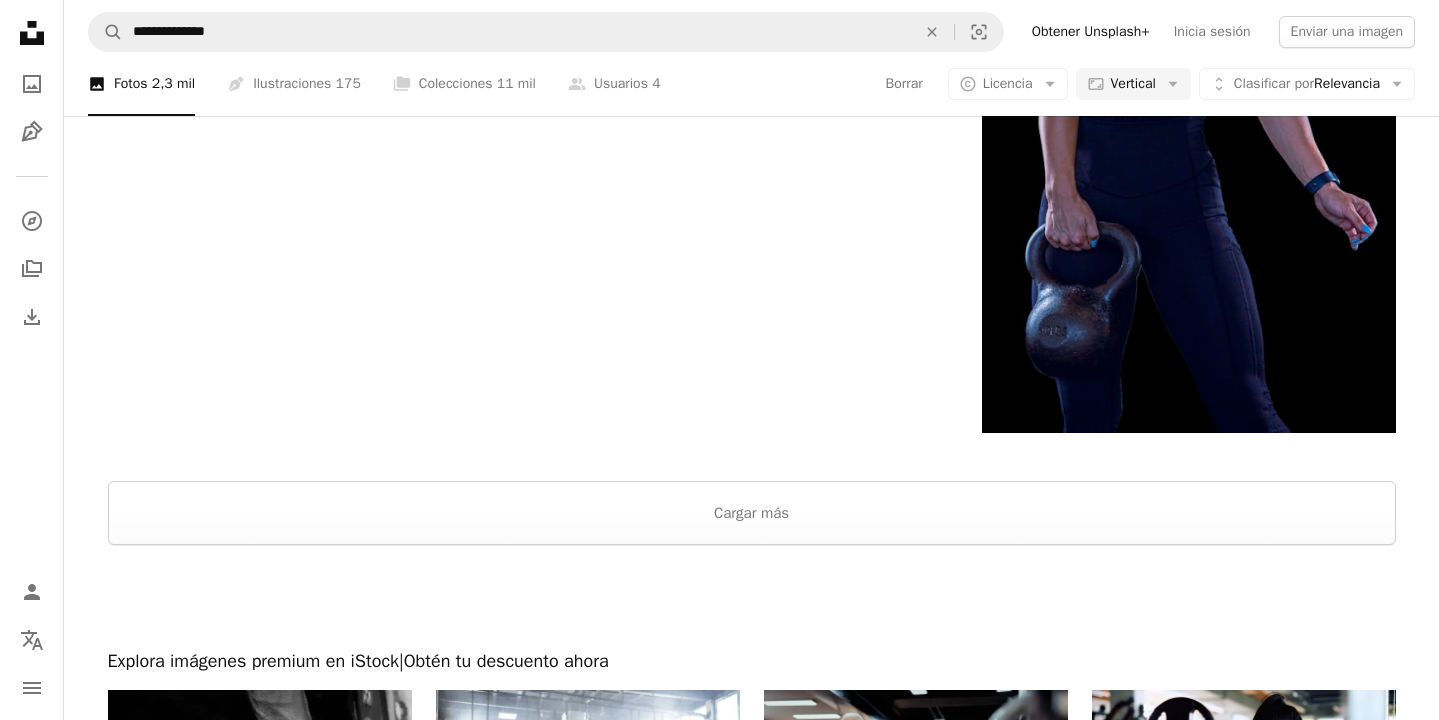 scroll, scrollTop: 5263, scrollLeft: 0, axis: vertical 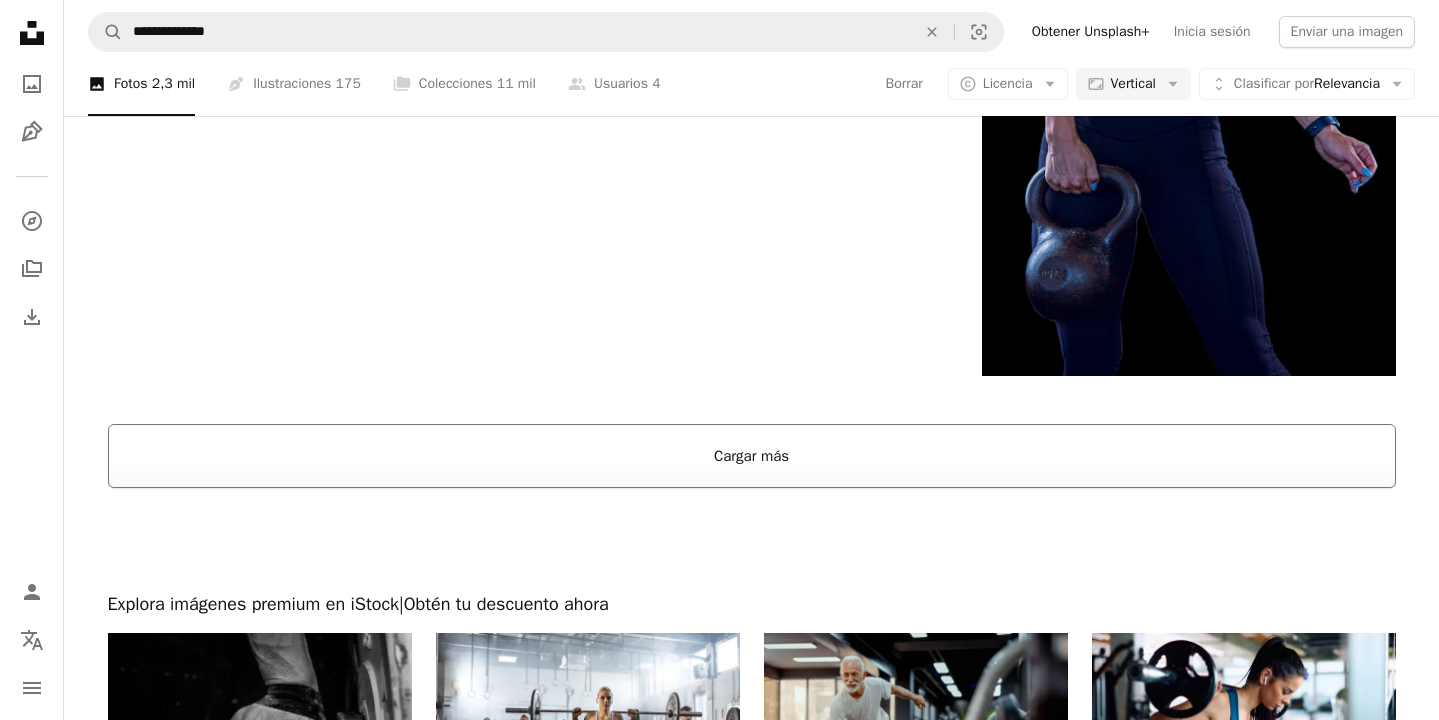 click on "Cargar más" at bounding box center [752, 456] 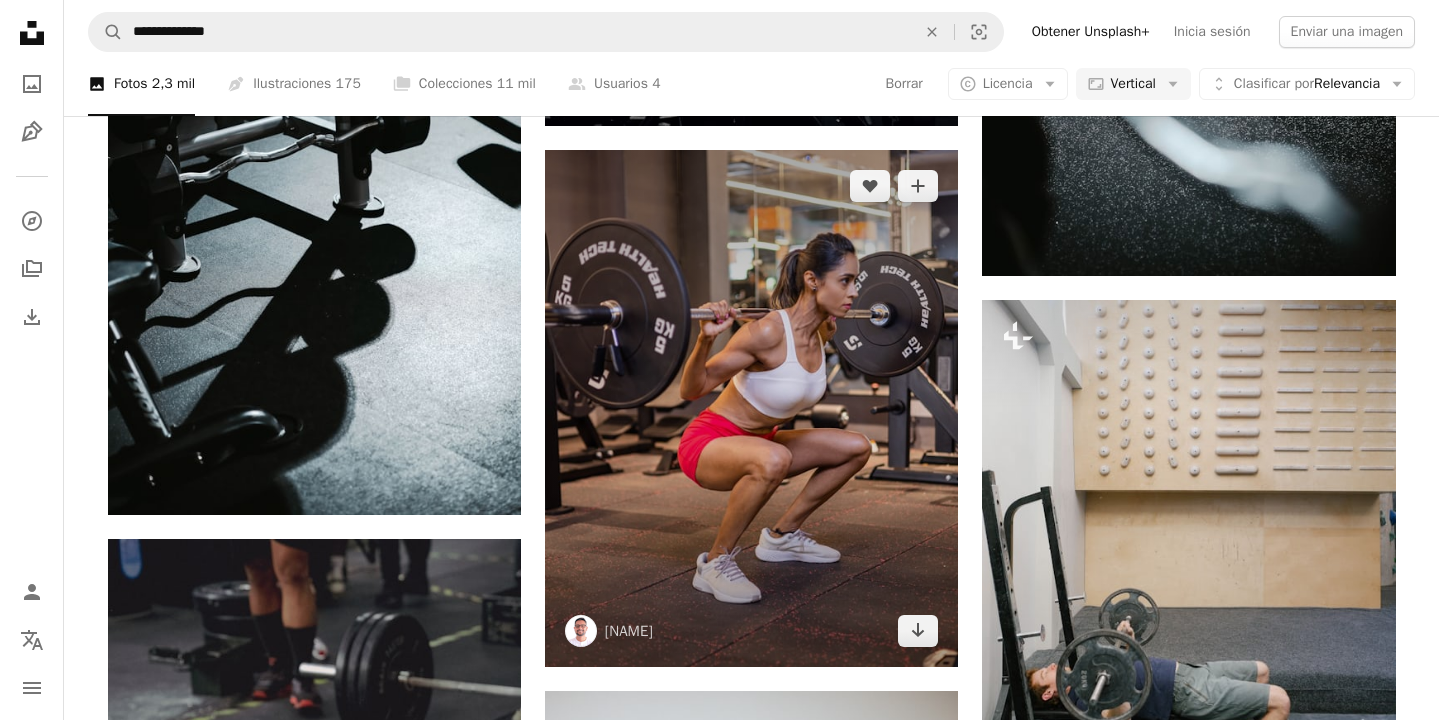 scroll, scrollTop: 9882, scrollLeft: 0, axis: vertical 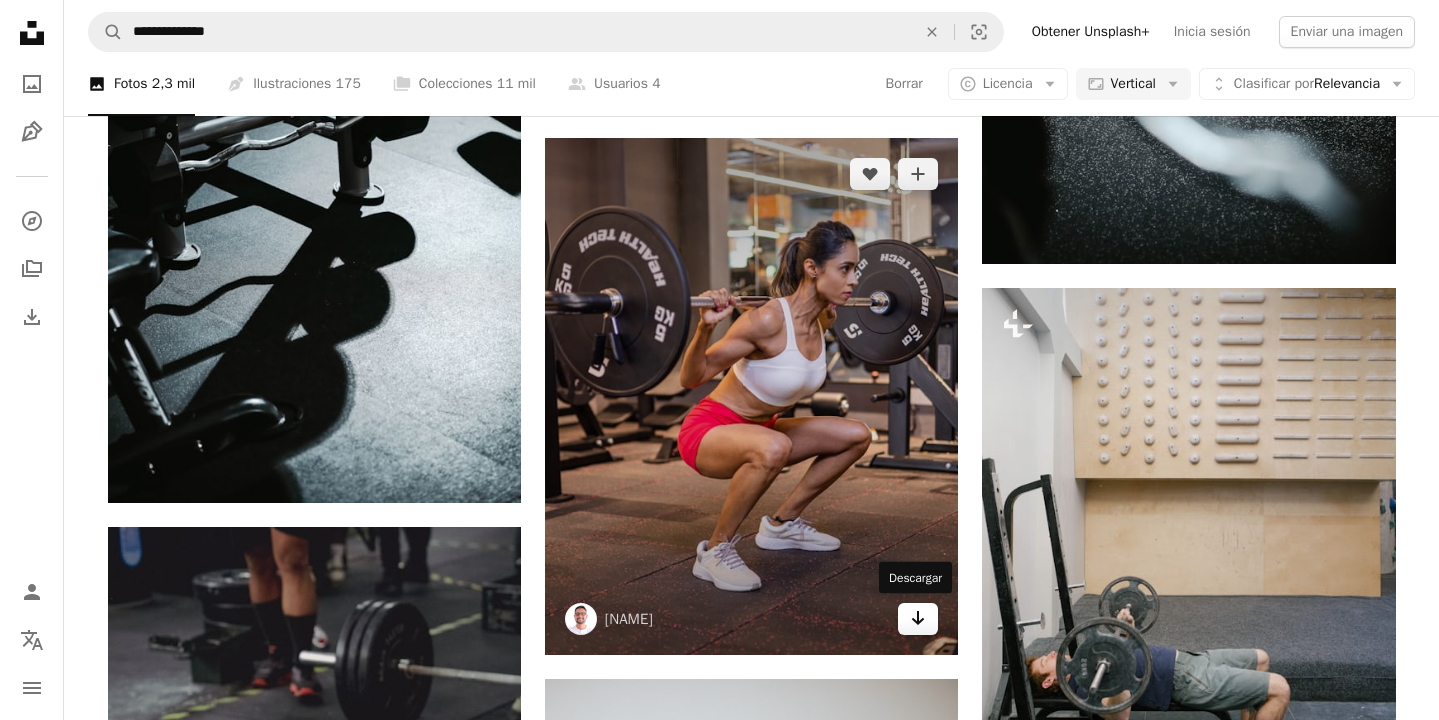click 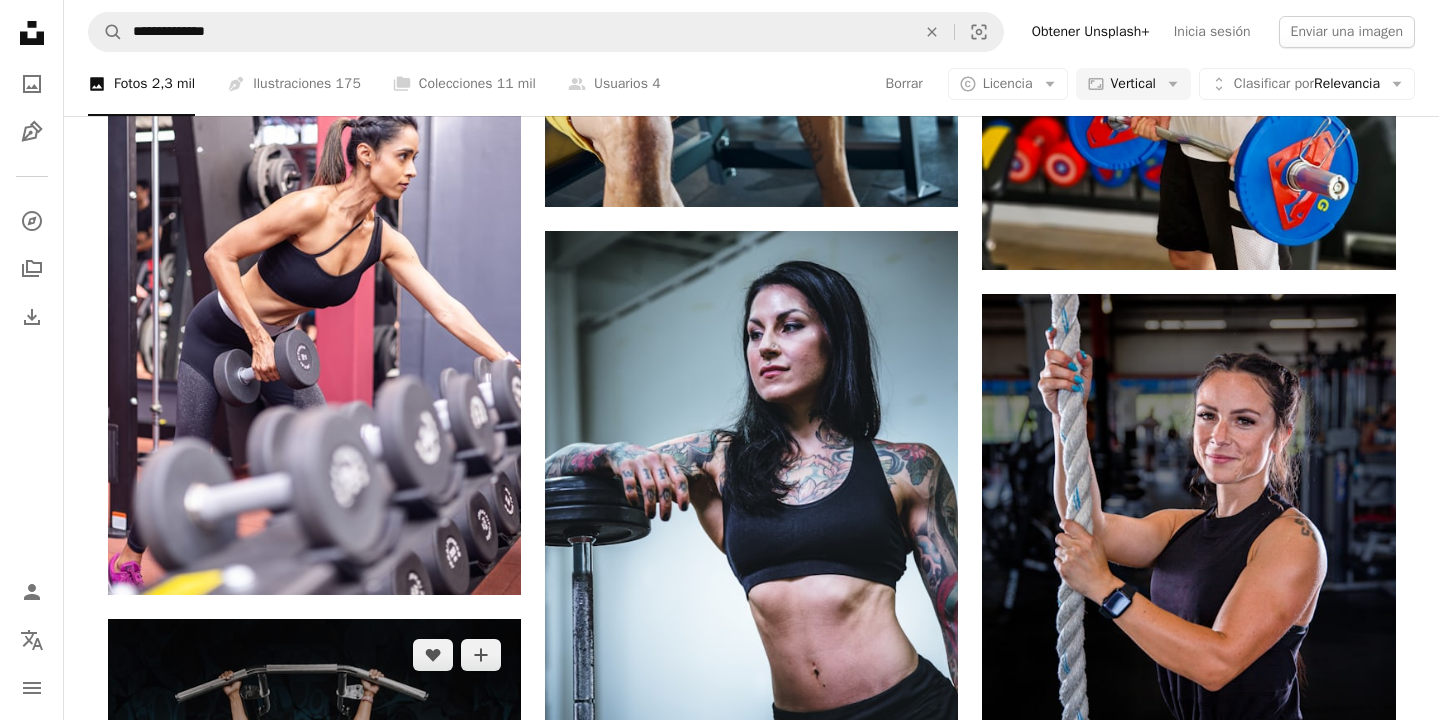 scroll, scrollTop: 11626, scrollLeft: 0, axis: vertical 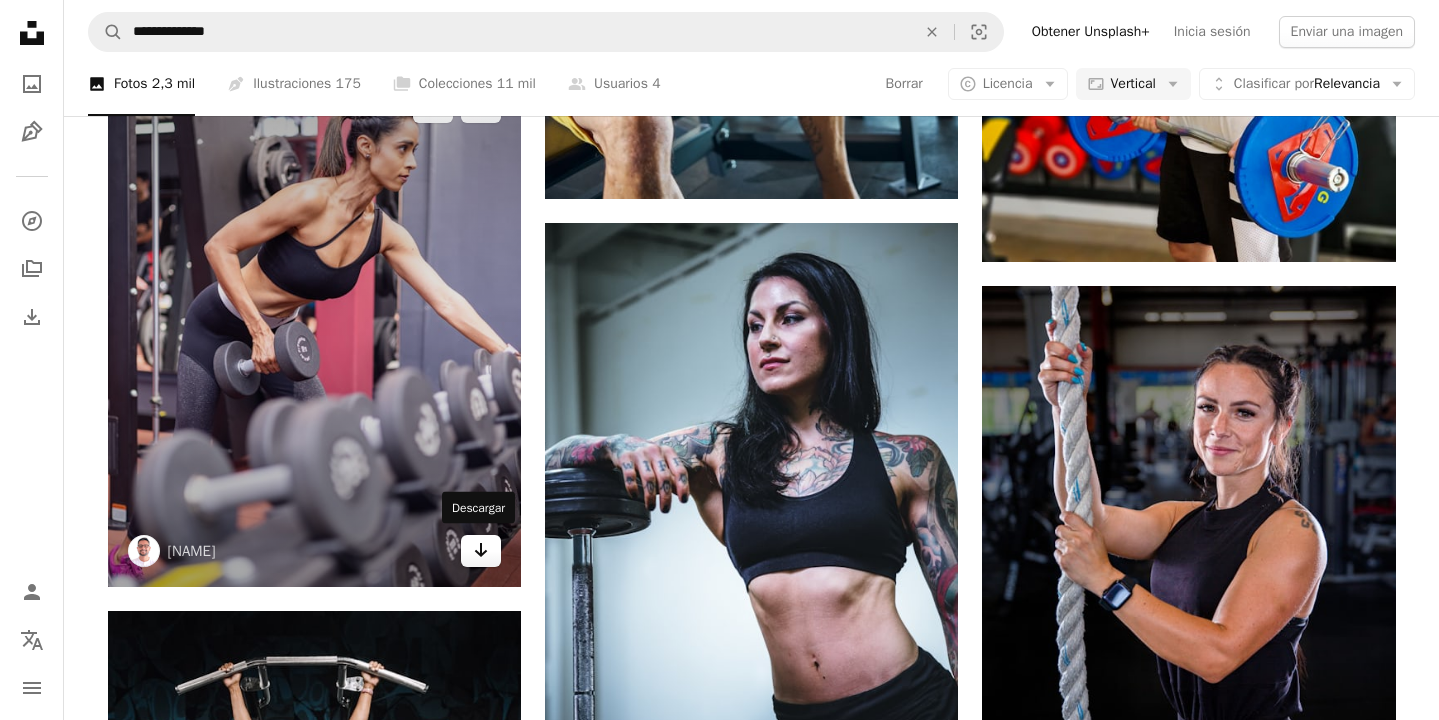 click on "Arrow pointing down" 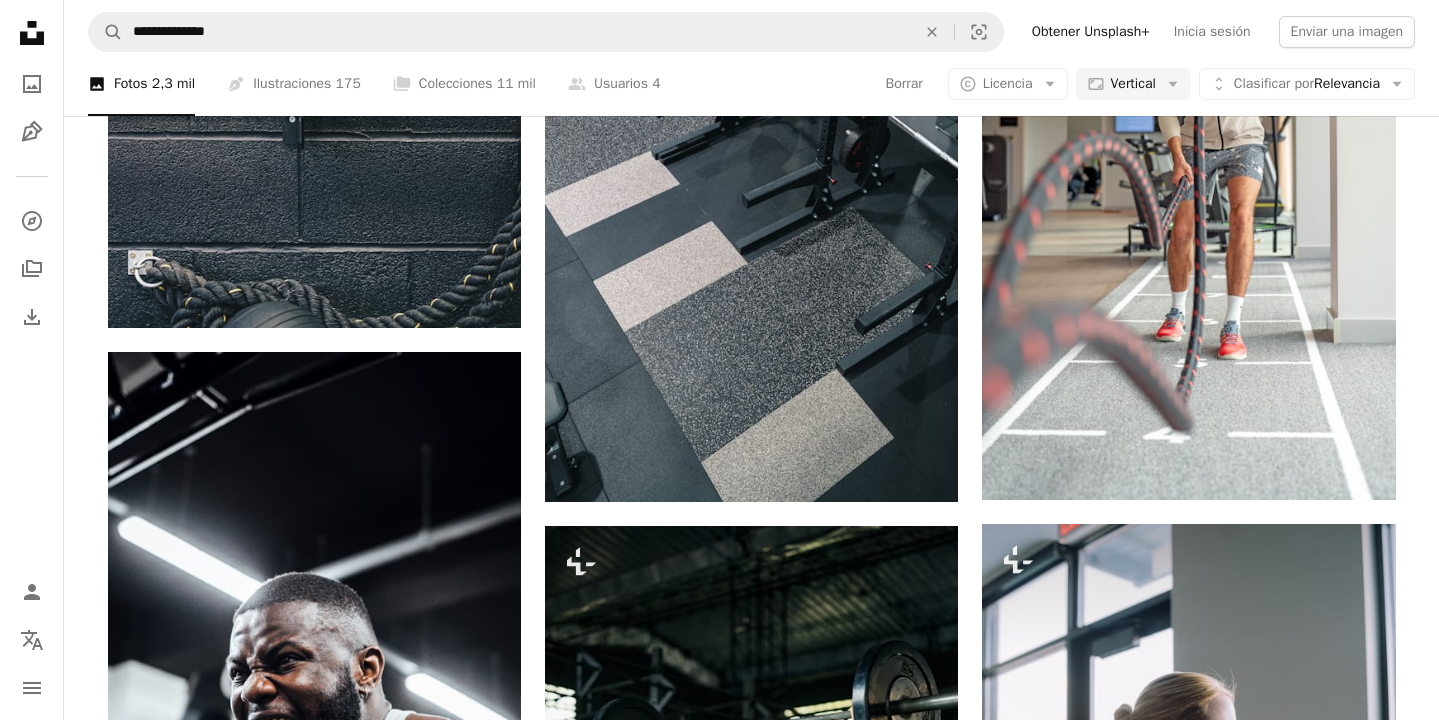 scroll, scrollTop: 18317, scrollLeft: 0, axis: vertical 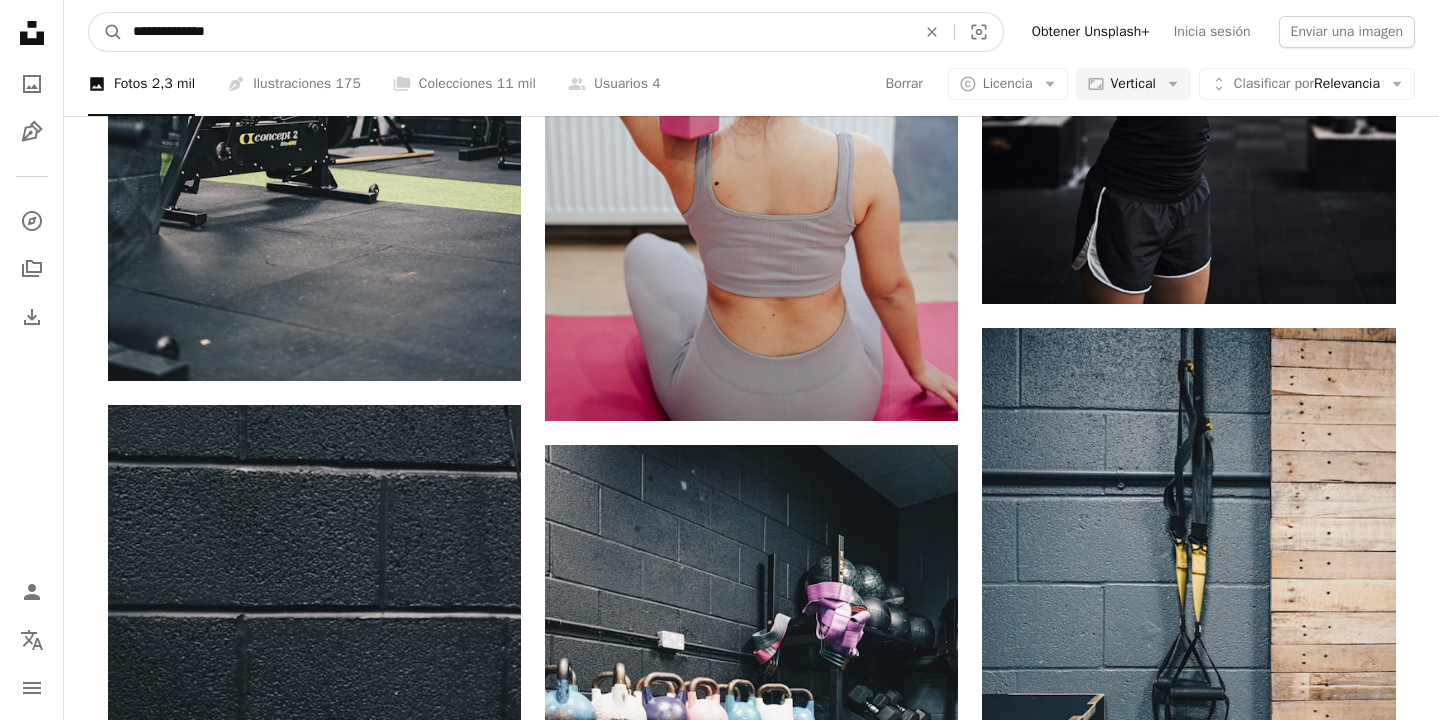 click on "**********" at bounding box center [516, 32] 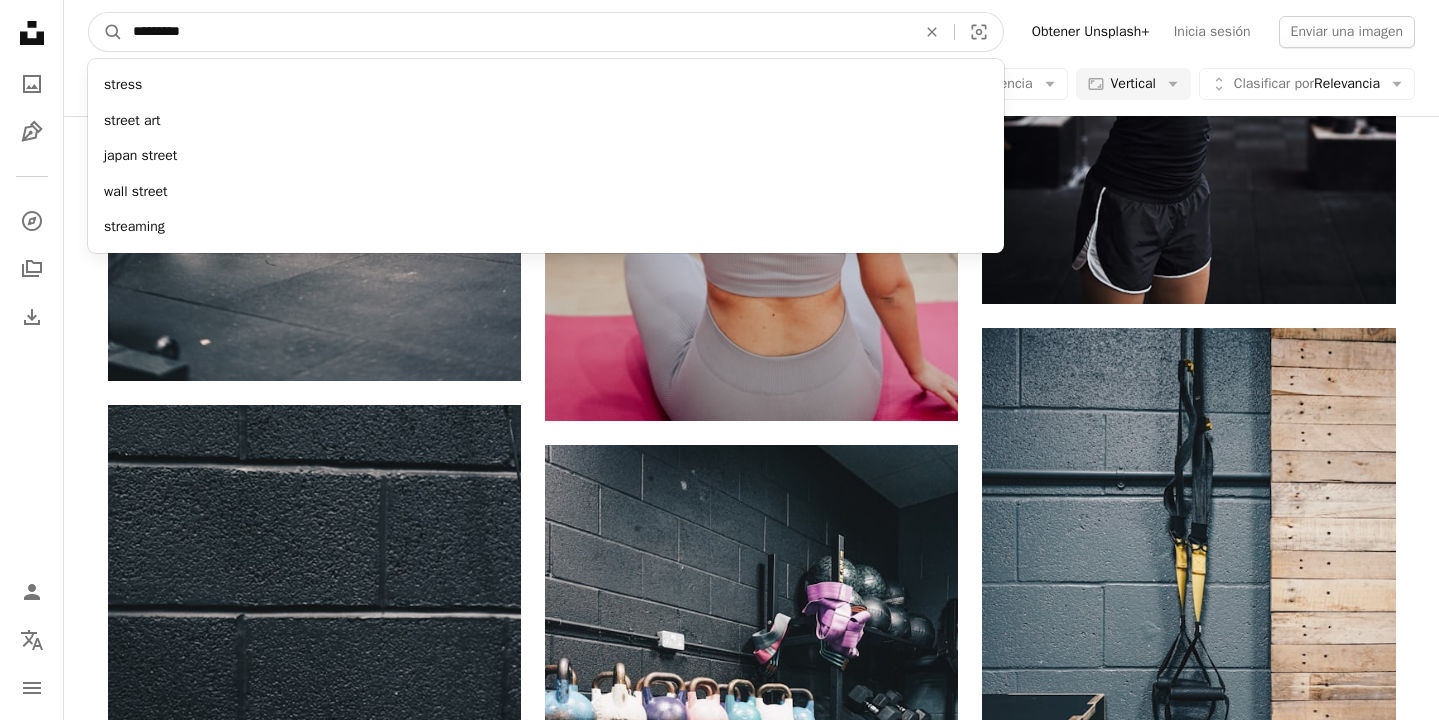 type on "**********" 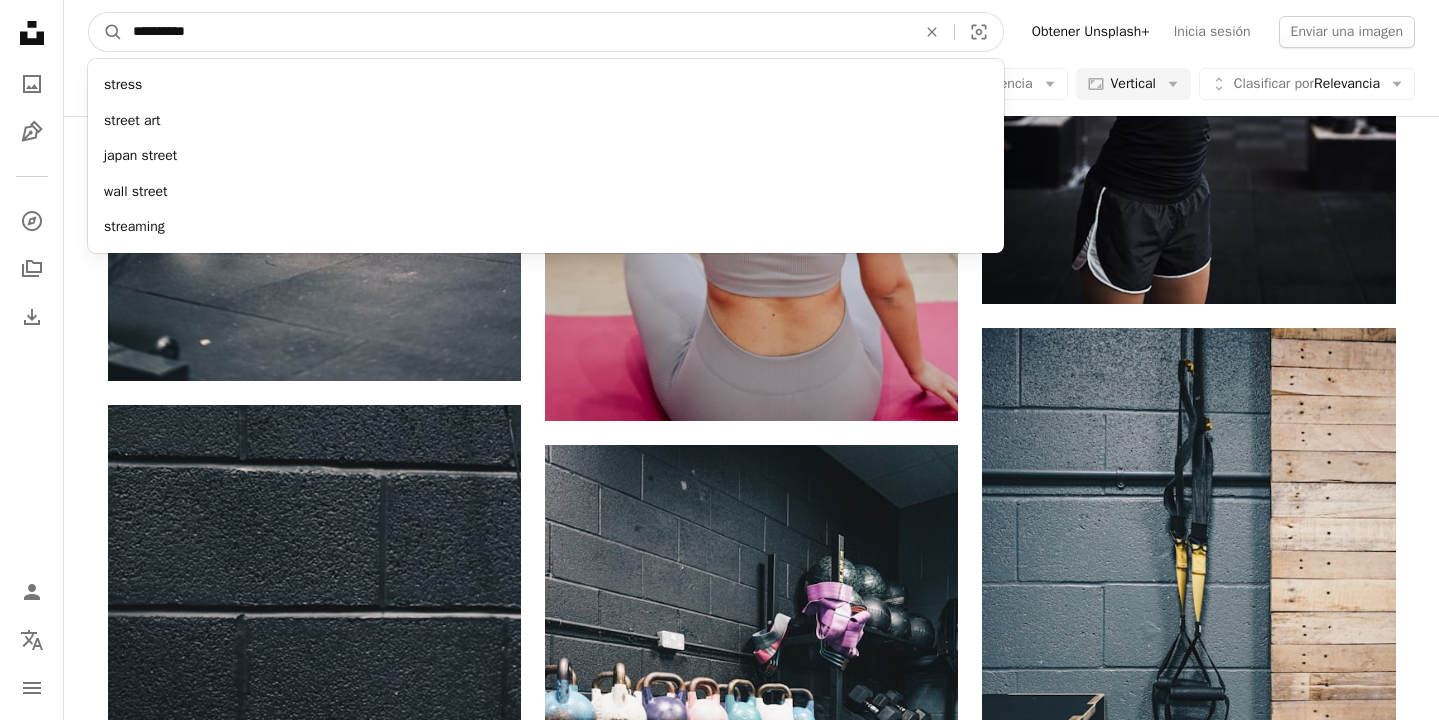 click on "A magnifying glass" at bounding box center (106, 32) 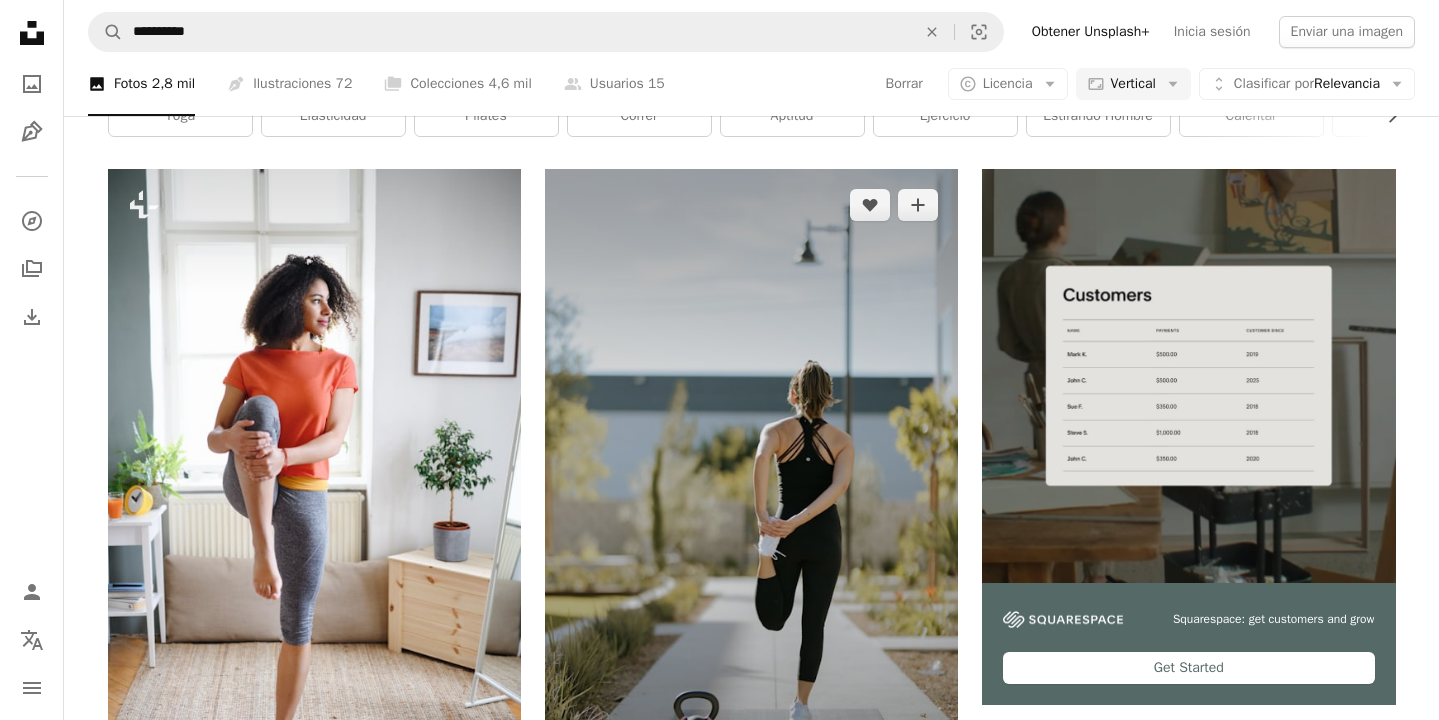 scroll, scrollTop: 496, scrollLeft: 0, axis: vertical 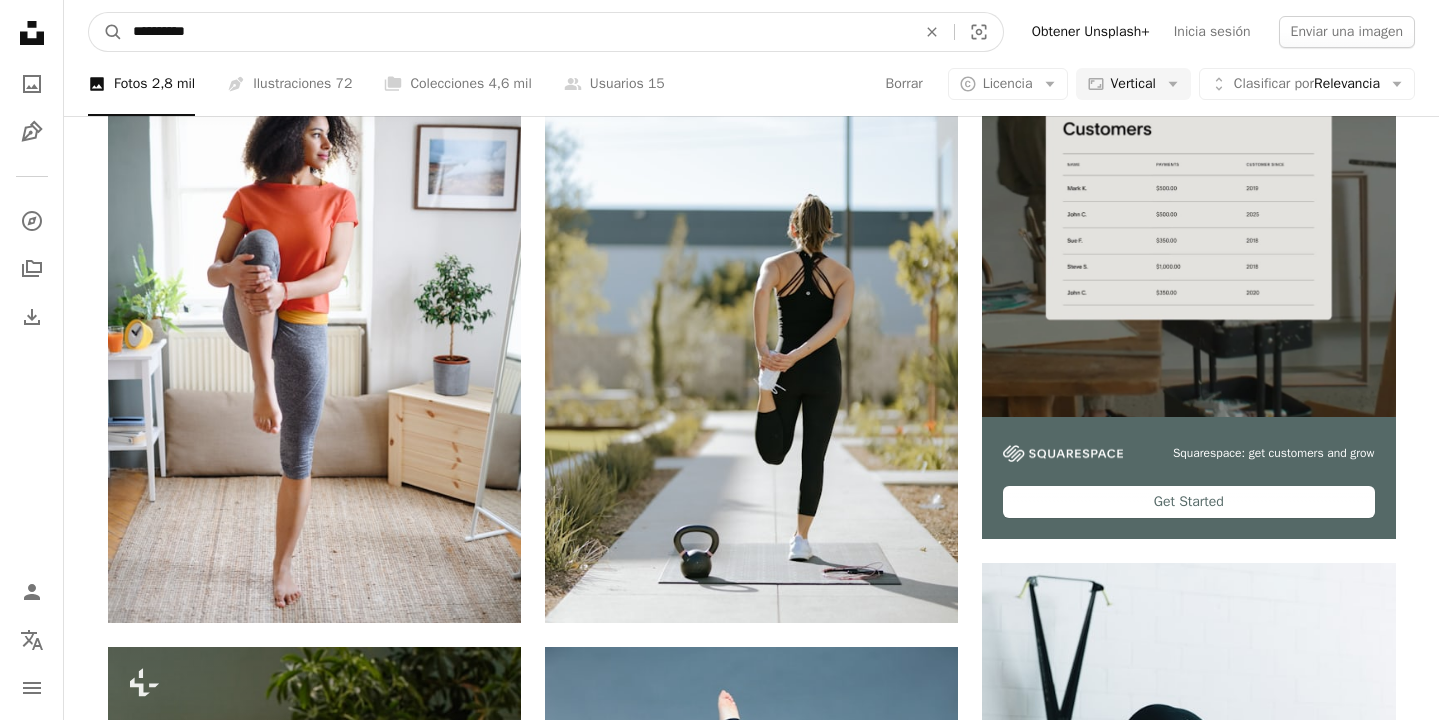 click on "**********" at bounding box center (516, 32) 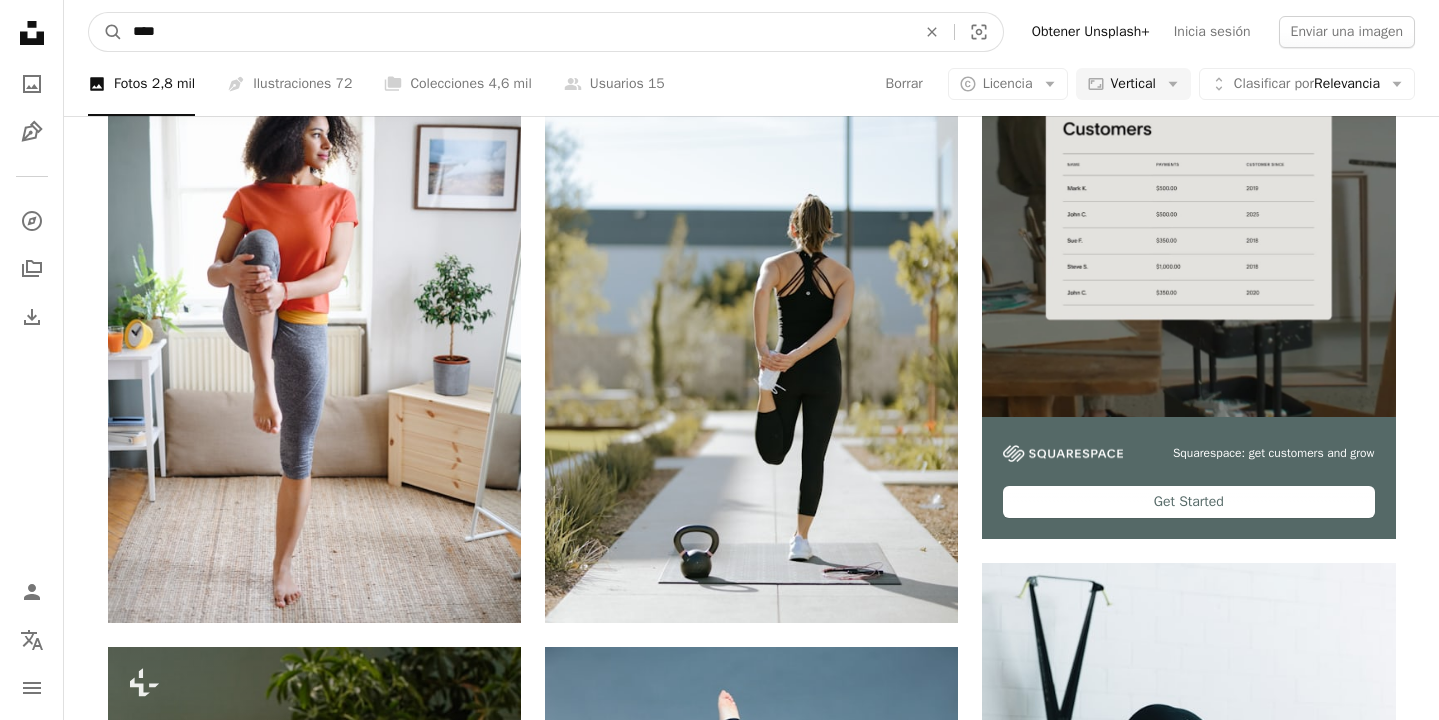 type on "*****" 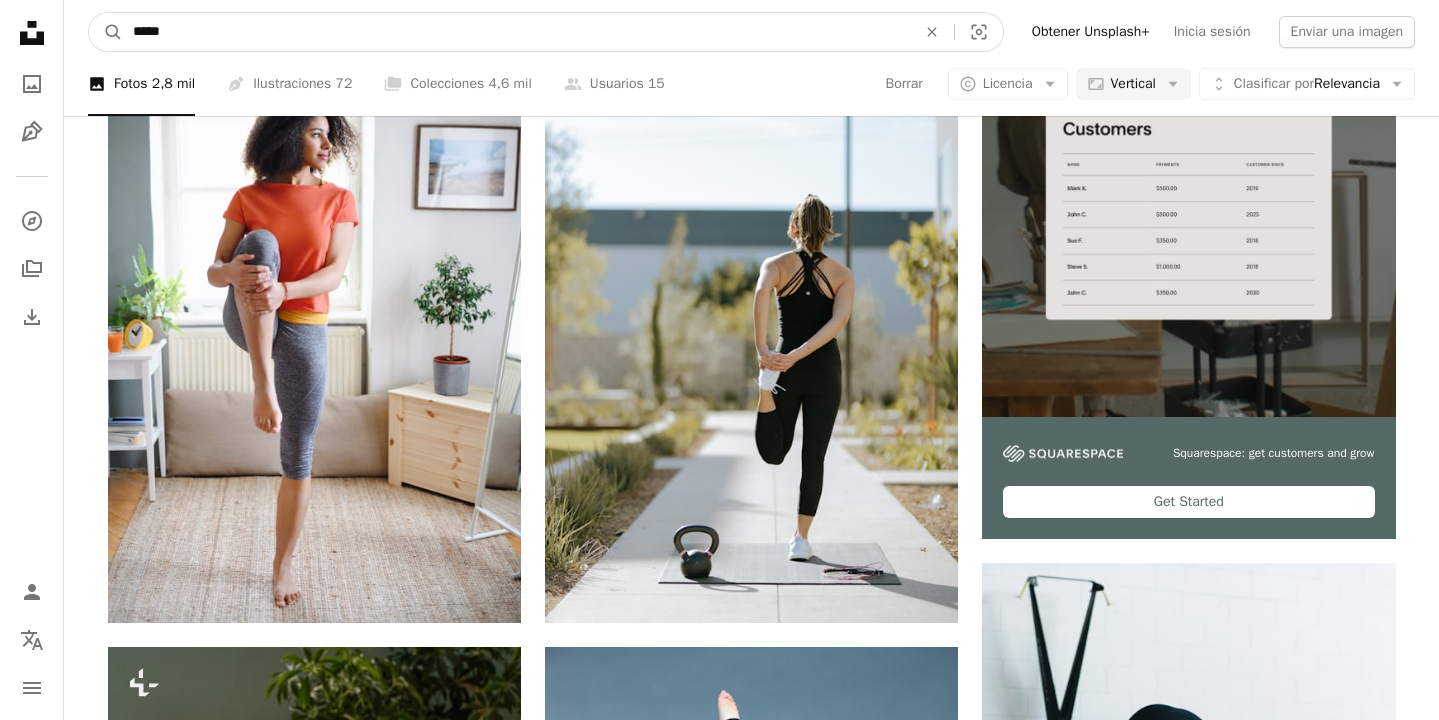 click on "A magnifying glass" at bounding box center [106, 32] 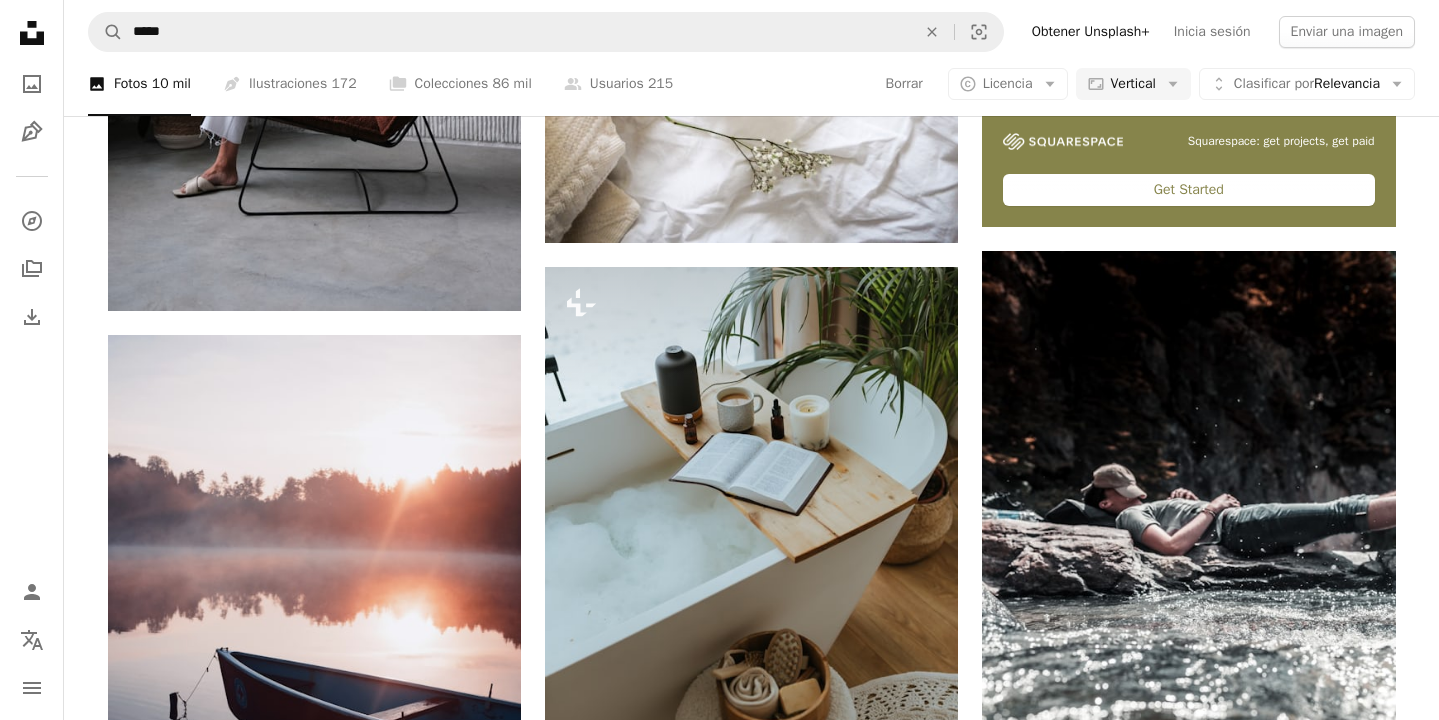scroll, scrollTop: 586, scrollLeft: 0, axis: vertical 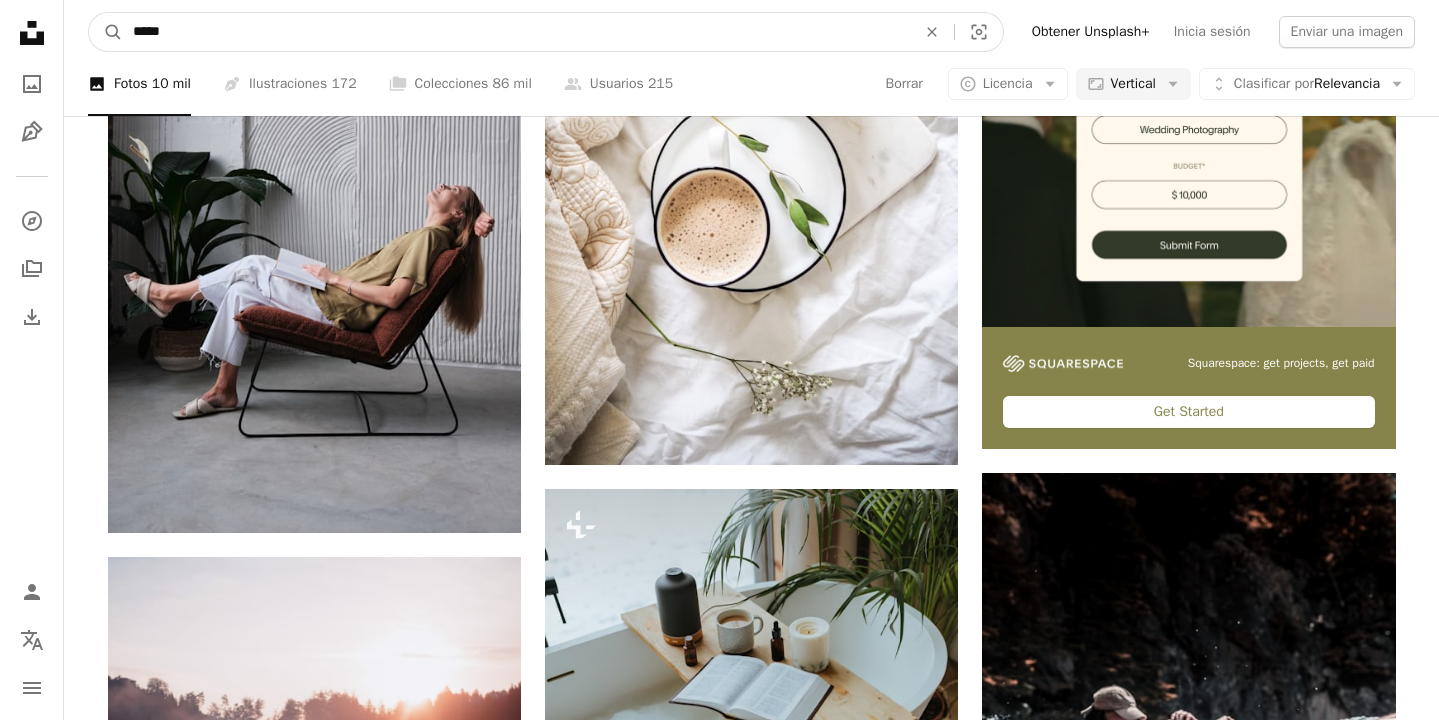 click on "*****" at bounding box center (516, 32) 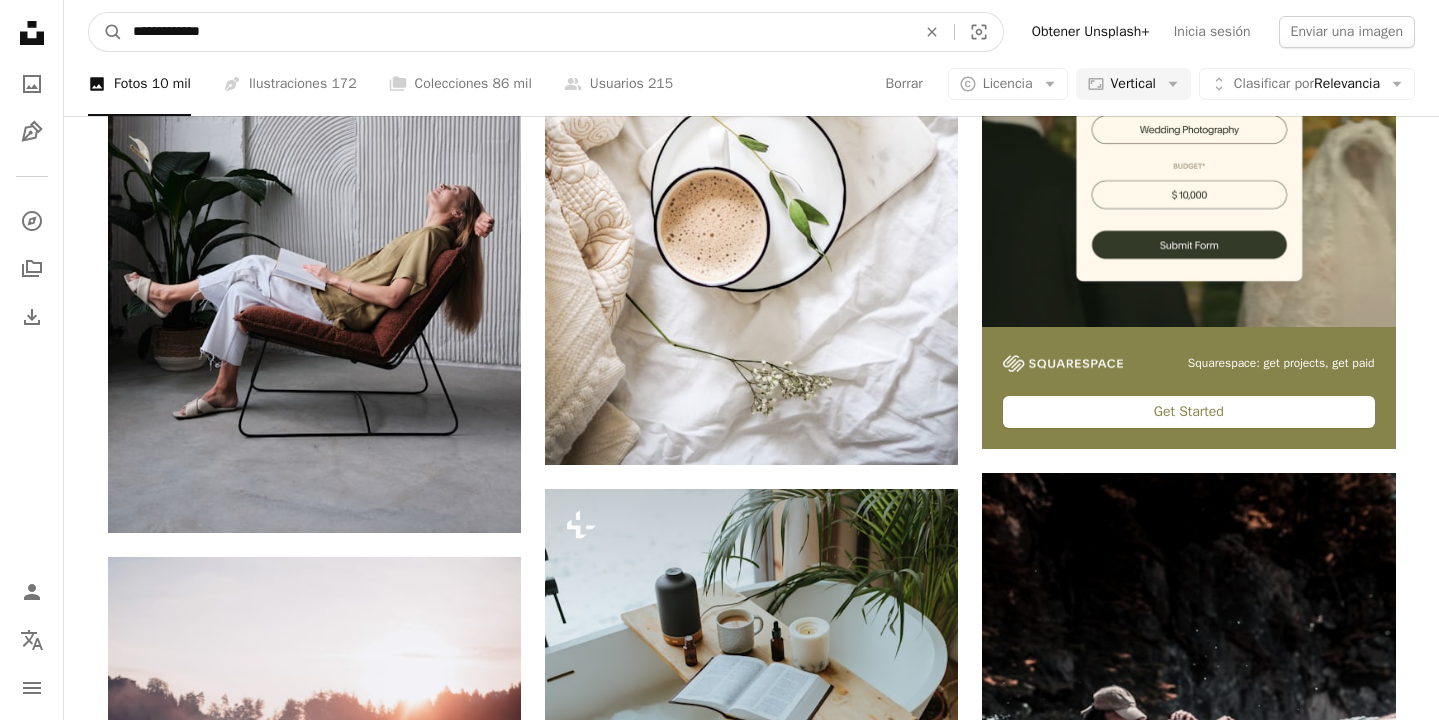 type on "**********" 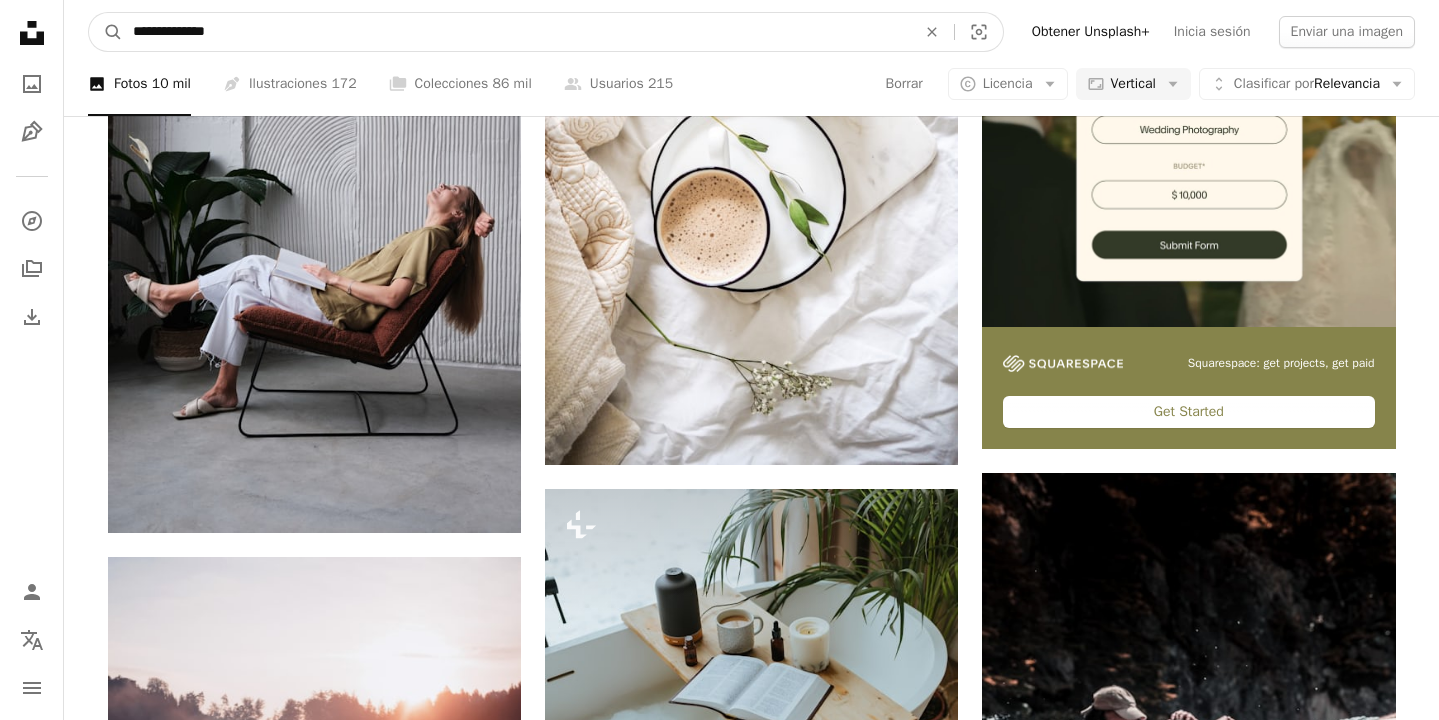 click on "A magnifying glass" at bounding box center [106, 32] 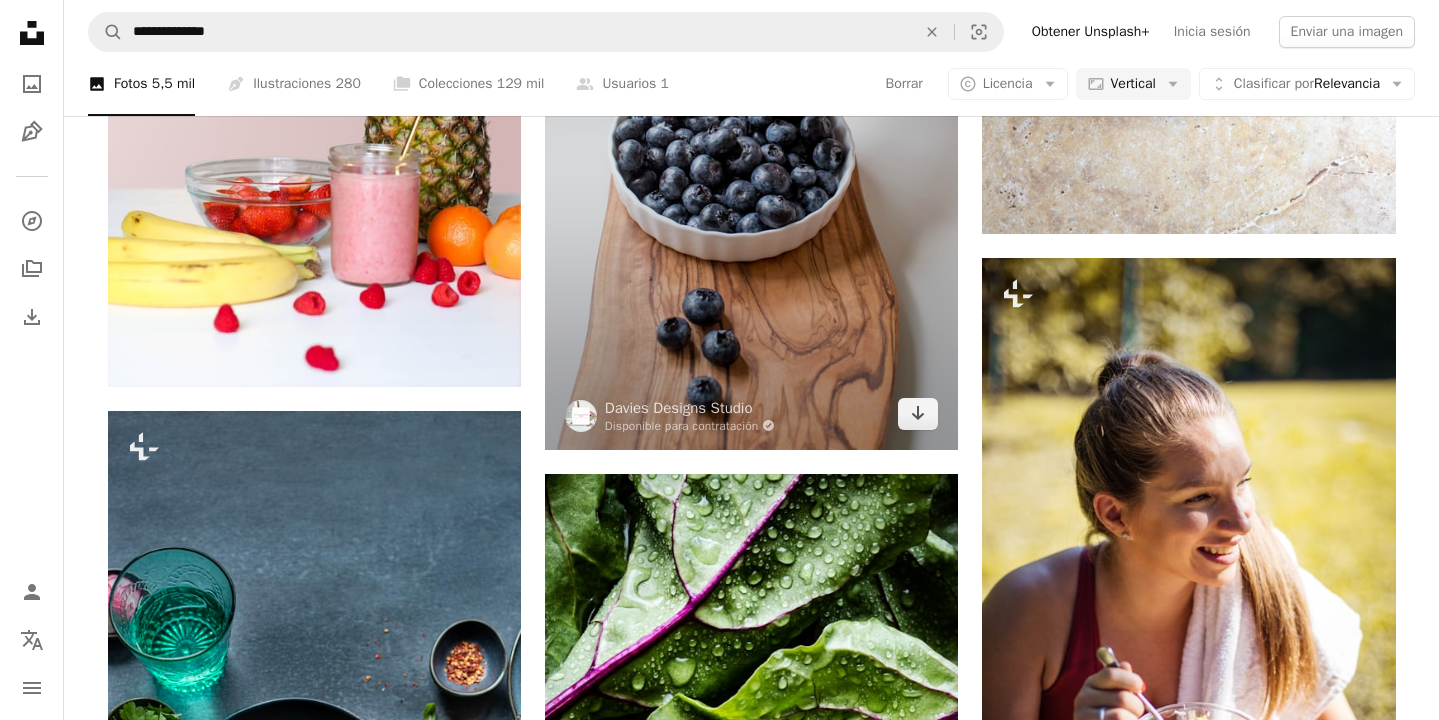 scroll, scrollTop: 3546, scrollLeft: 0, axis: vertical 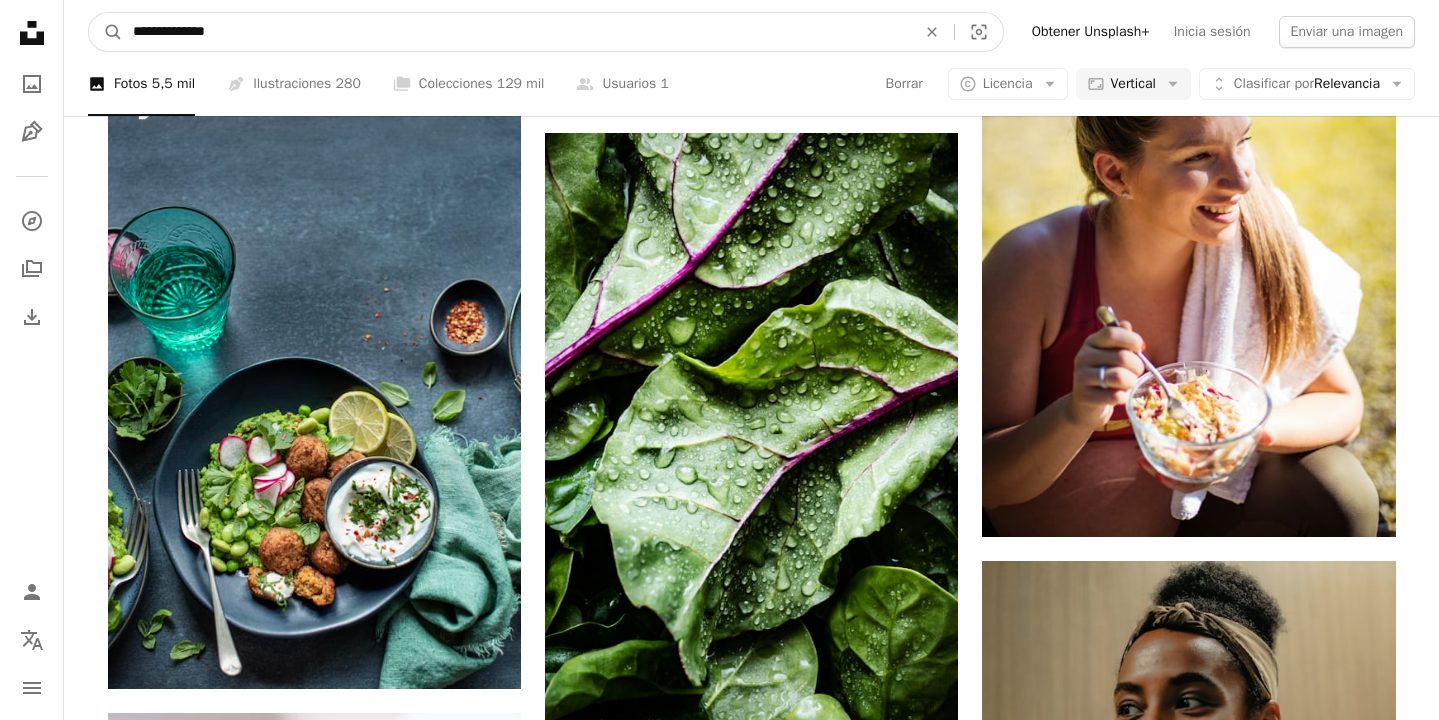 click on "**********" at bounding box center (516, 32) 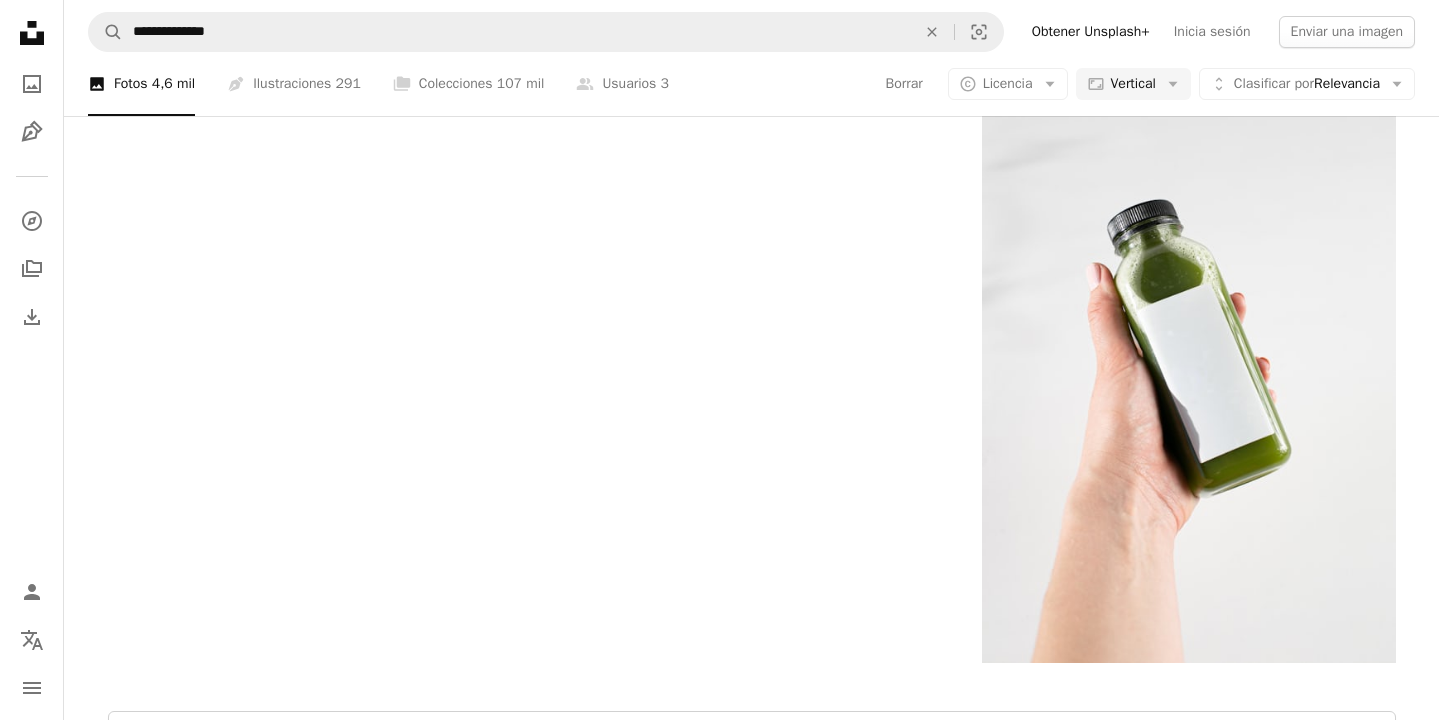 scroll, scrollTop: 4957, scrollLeft: 0, axis: vertical 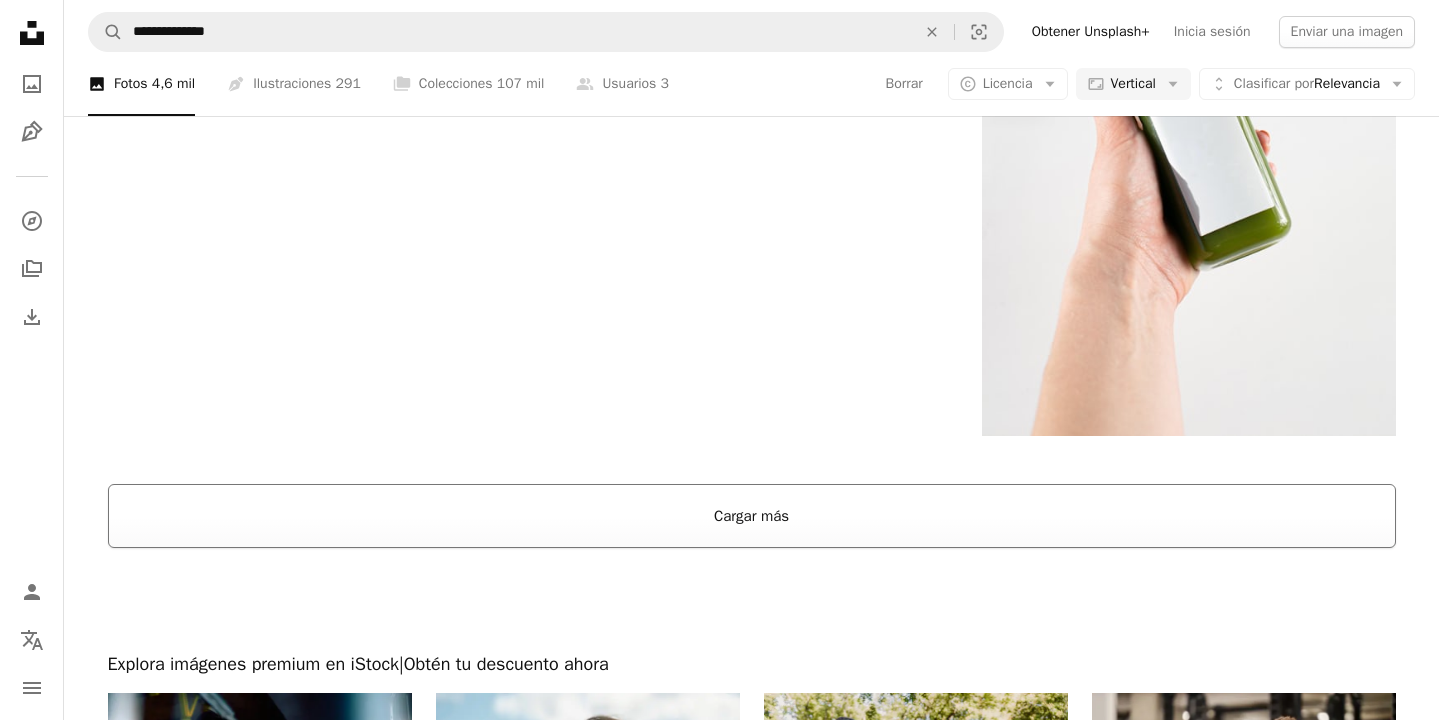 click on "Cargar más" at bounding box center (752, 516) 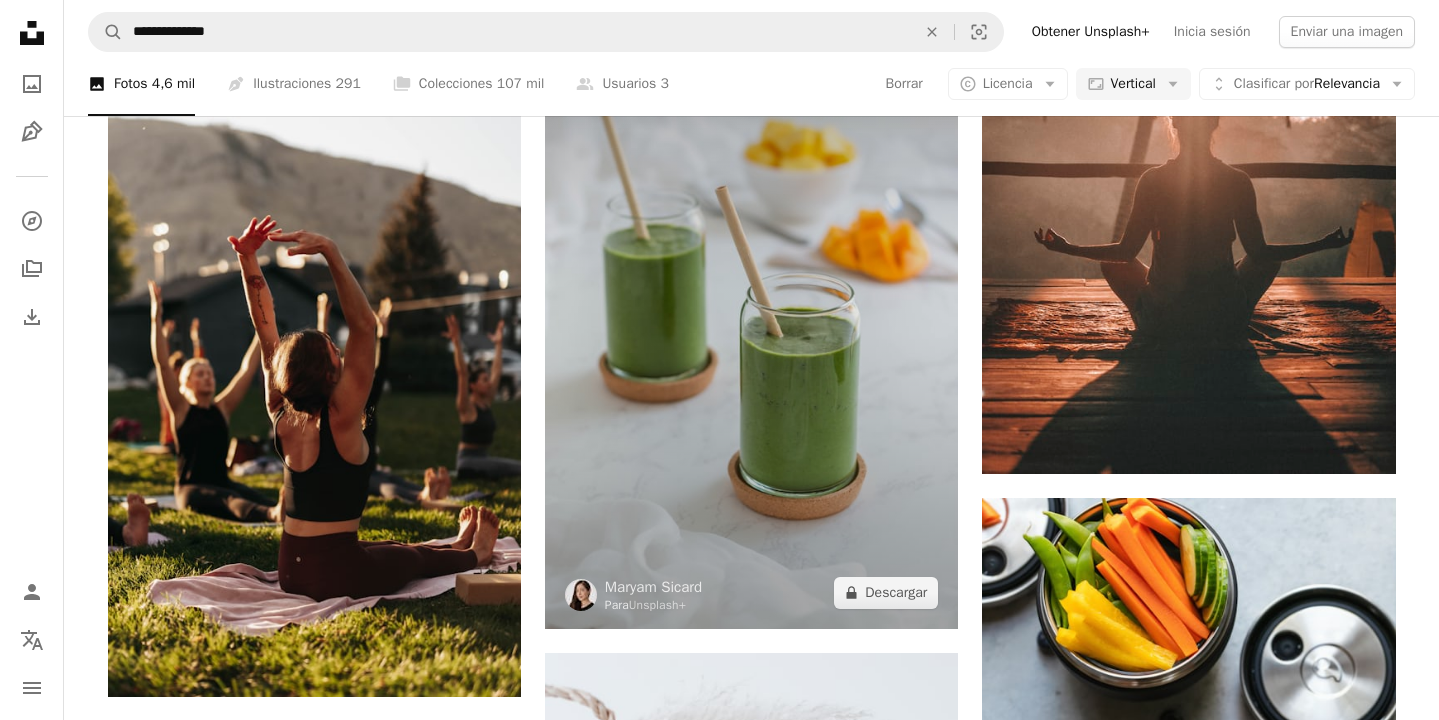 scroll, scrollTop: 1112, scrollLeft: 0, axis: vertical 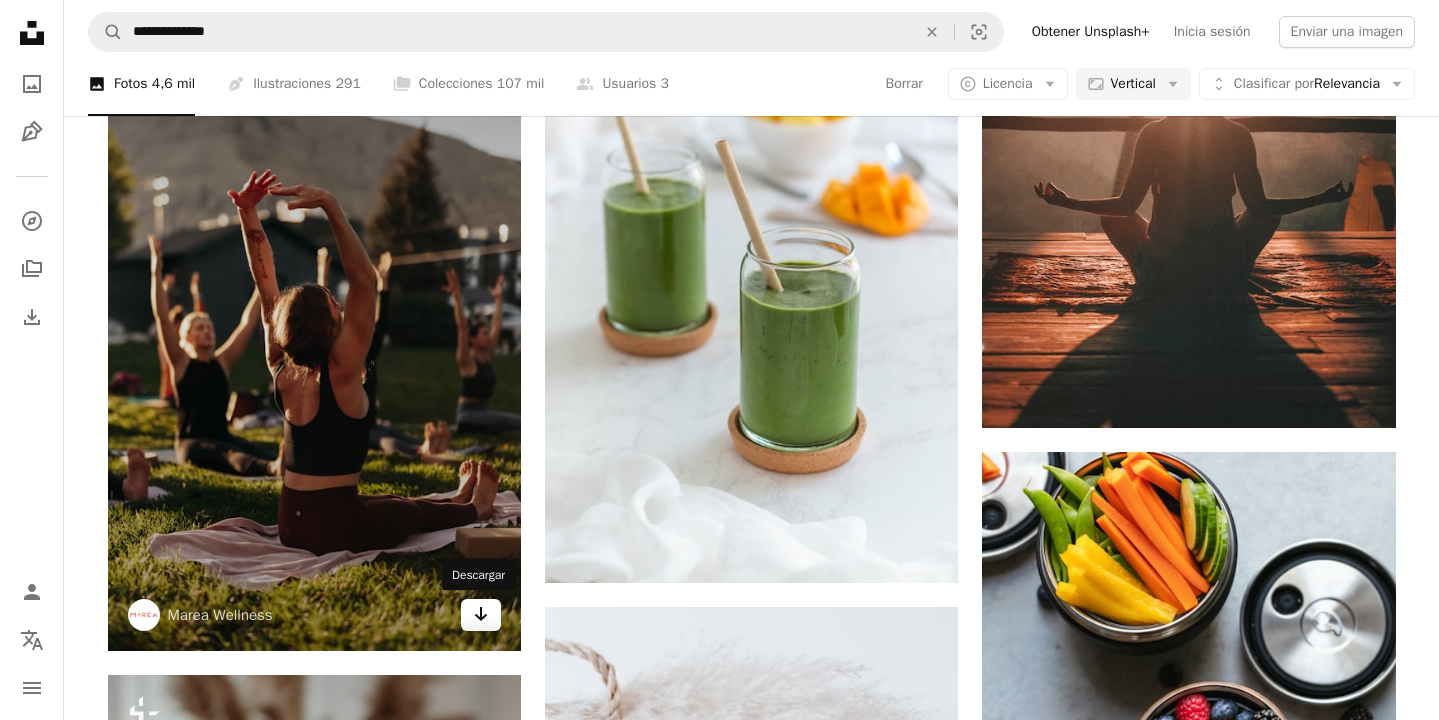 click 